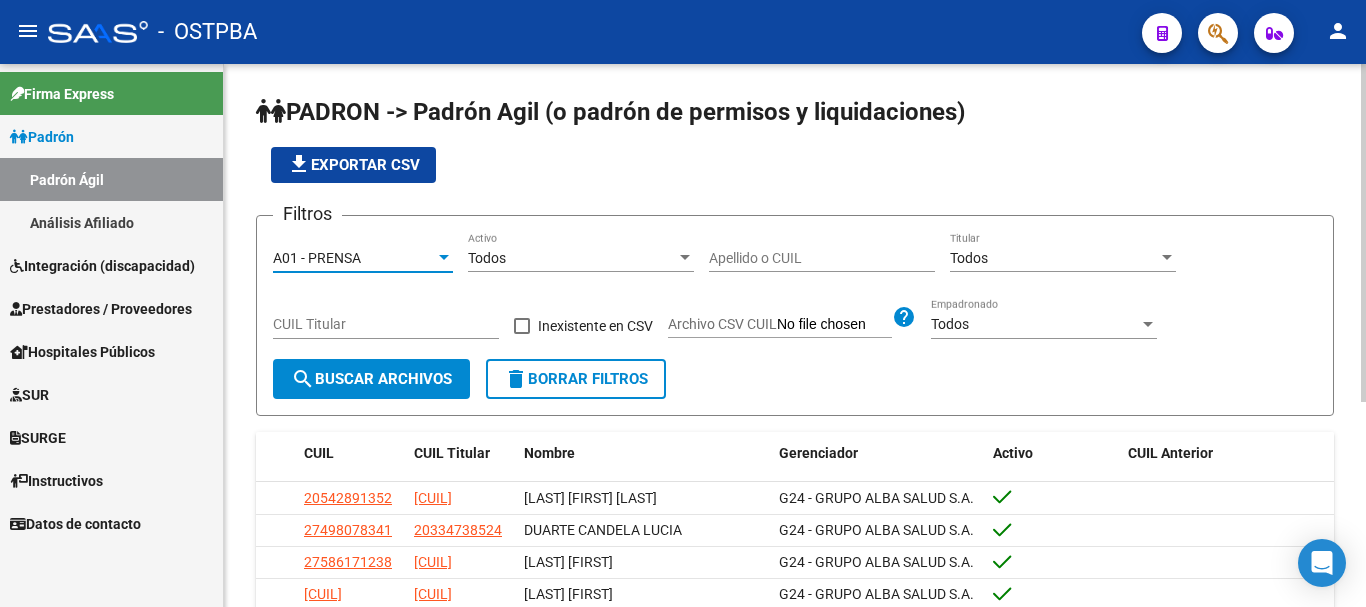 scroll, scrollTop: 0, scrollLeft: 0, axis: both 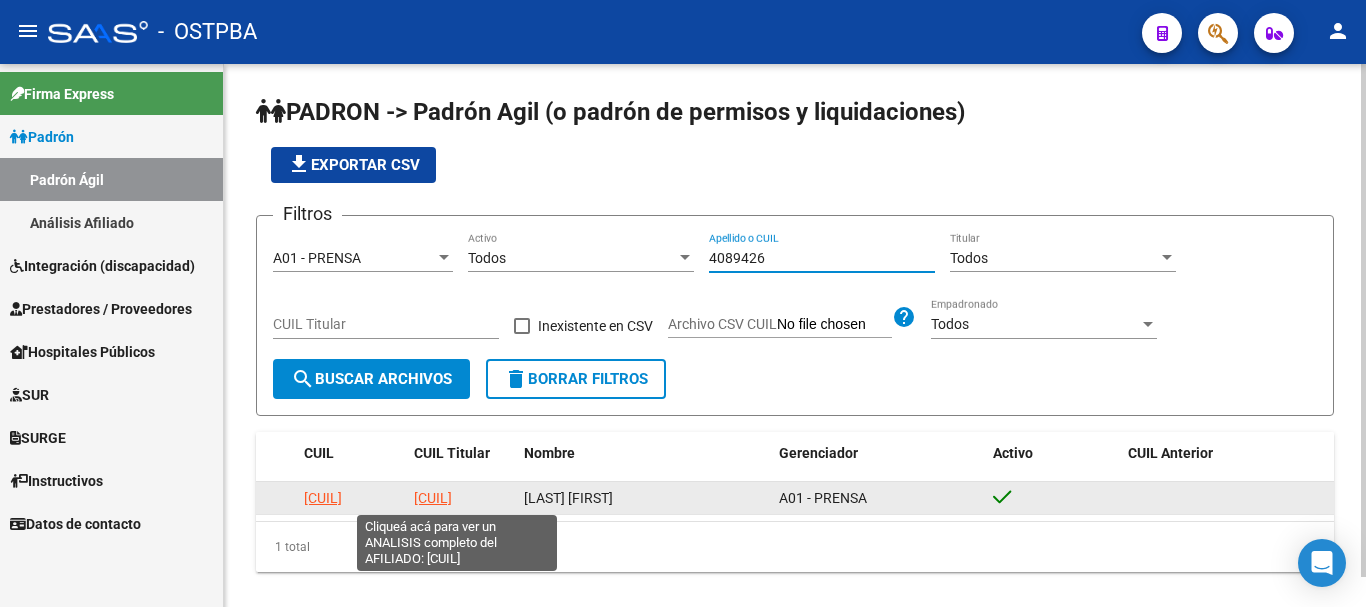 click on "[CUIL]" 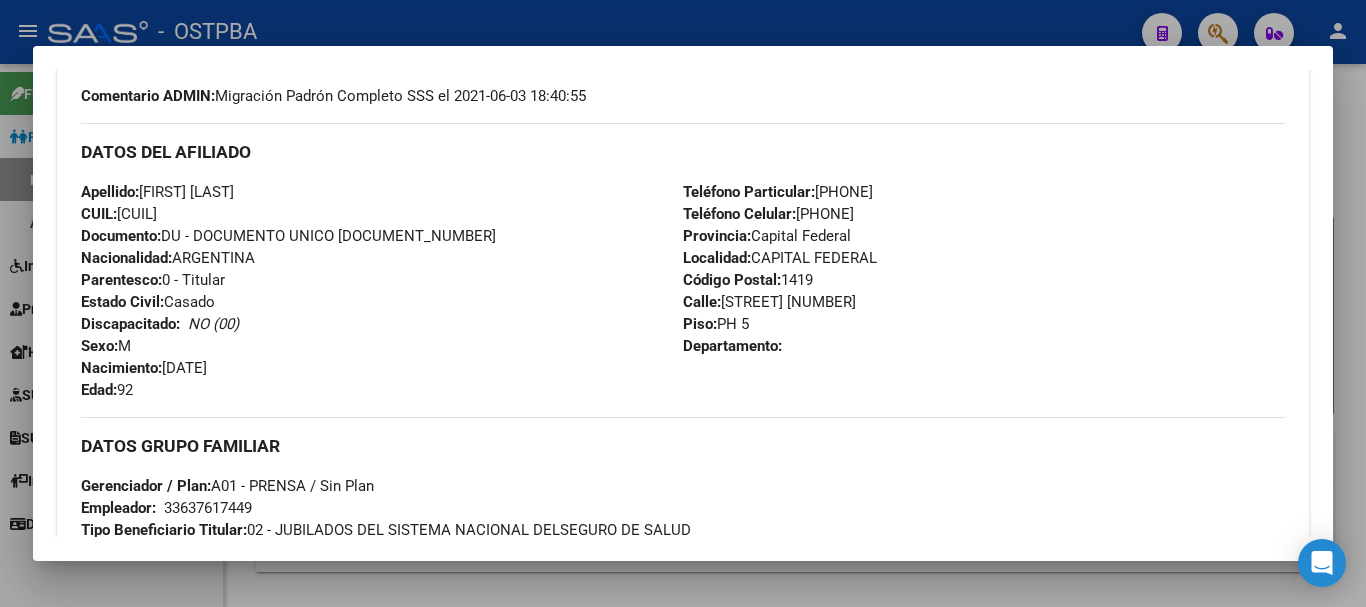 scroll, scrollTop: 400, scrollLeft: 0, axis: vertical 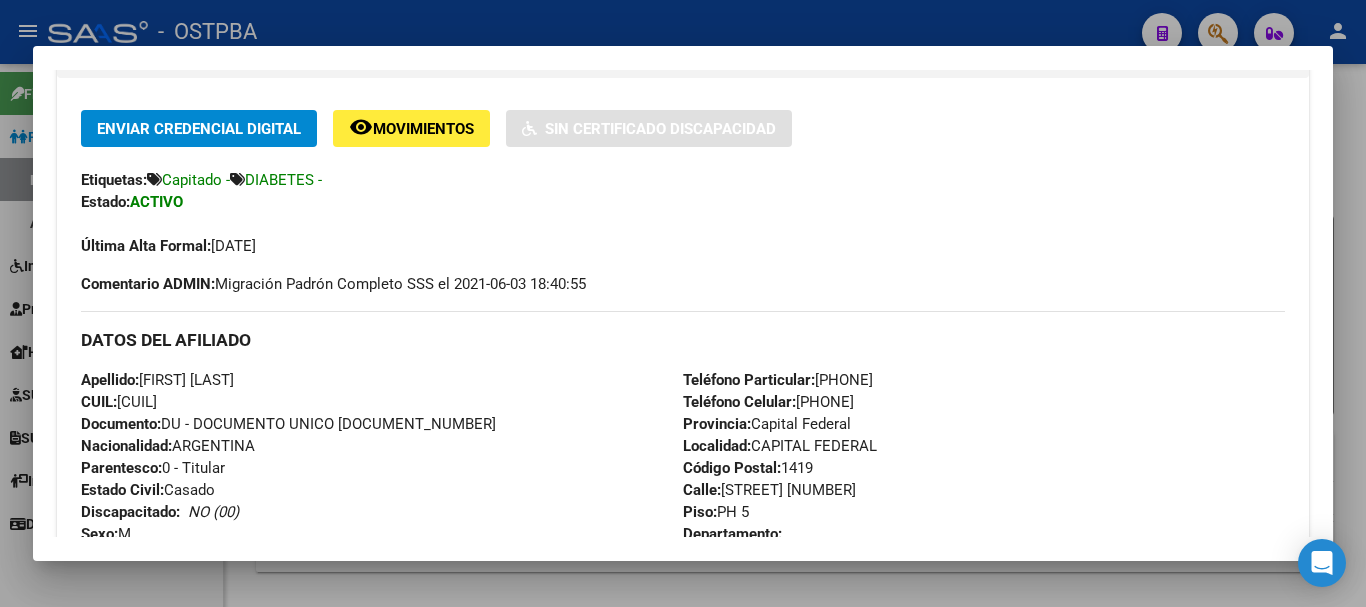 click at bounding box center (683, 303) 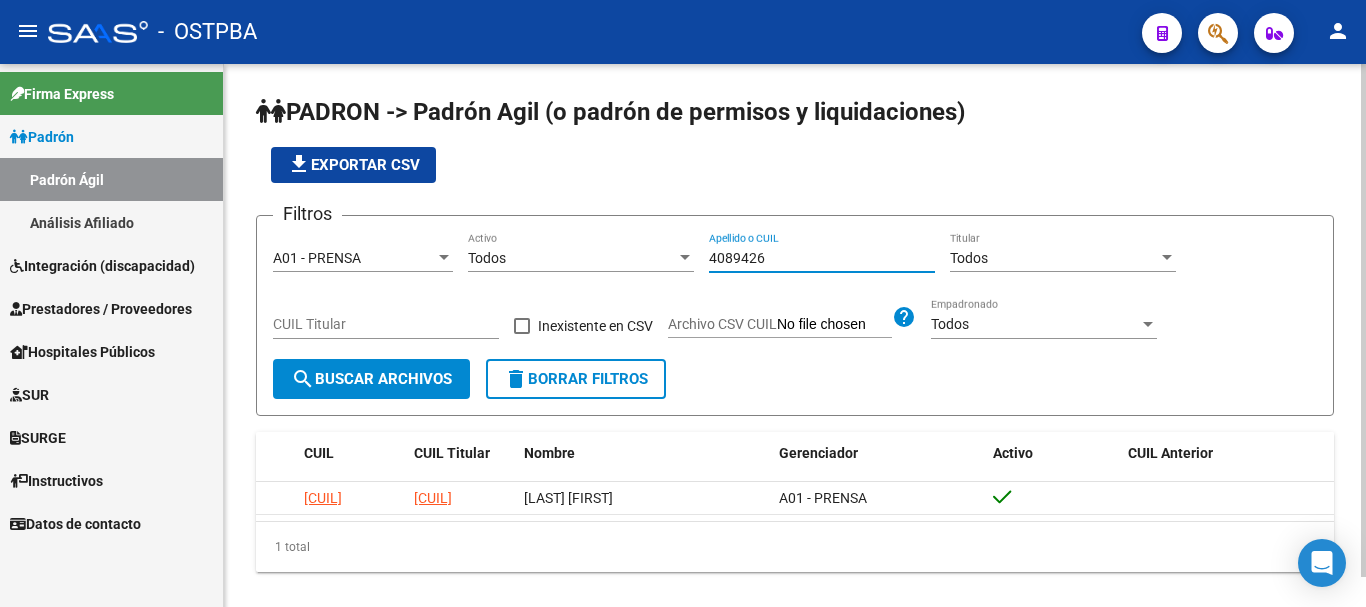 click on "4089426" at bounding box center (822, 258) 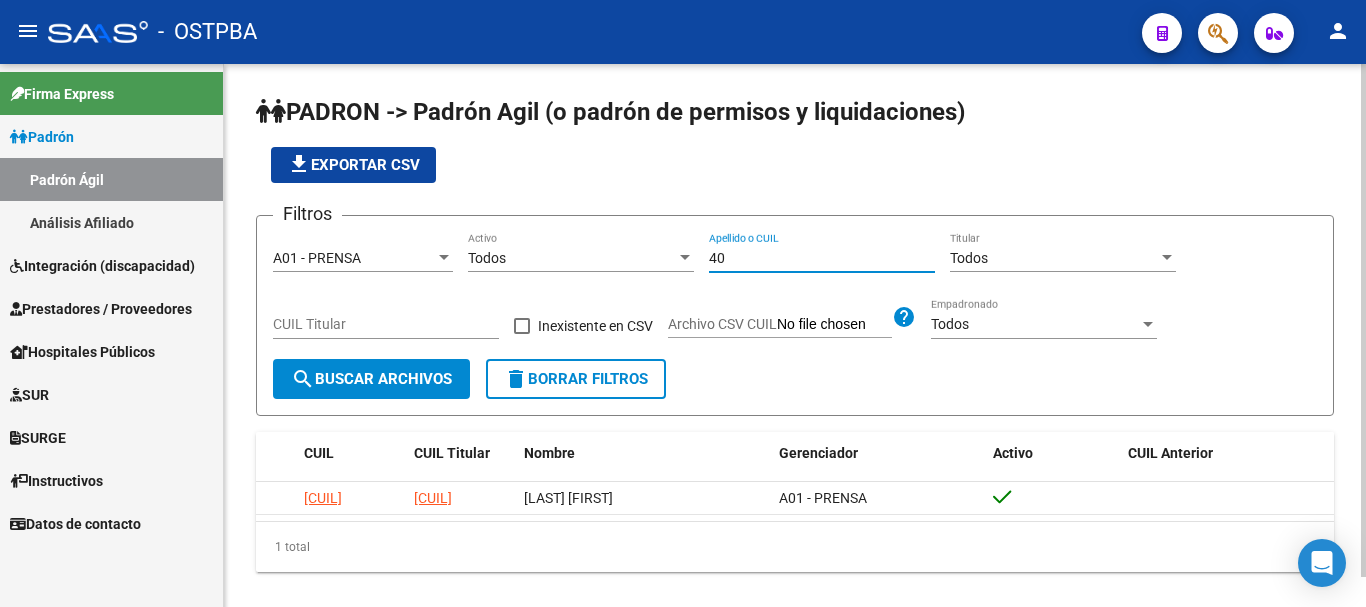 type on "4" 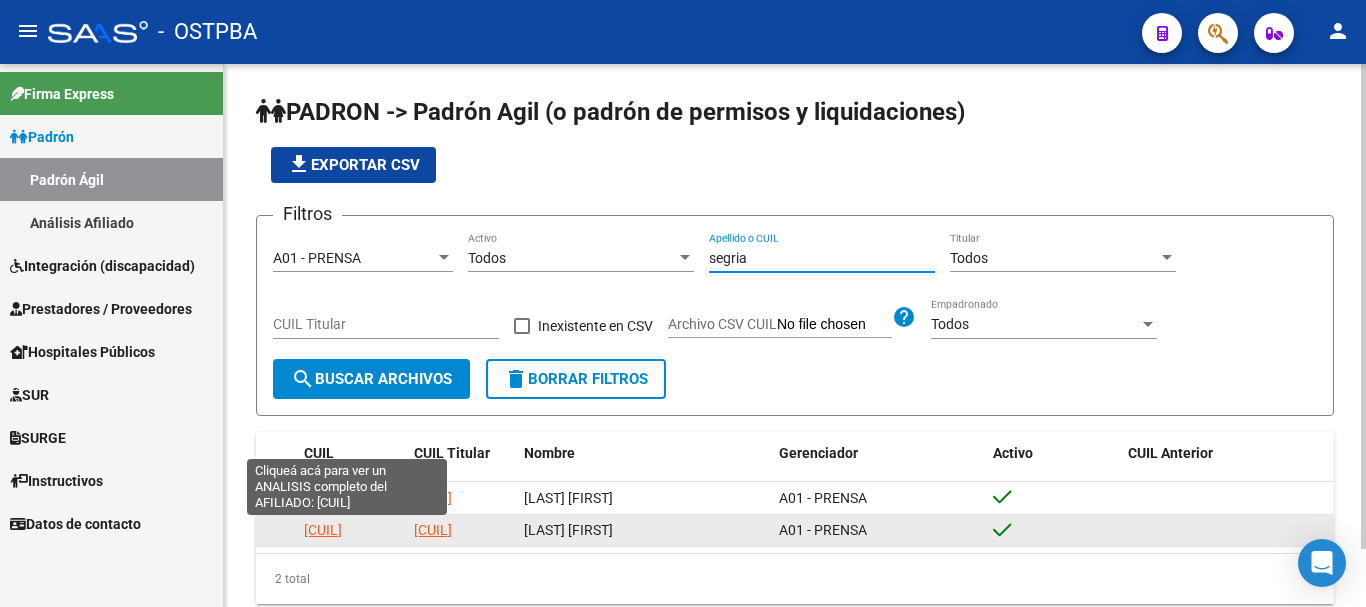 type on "segria" 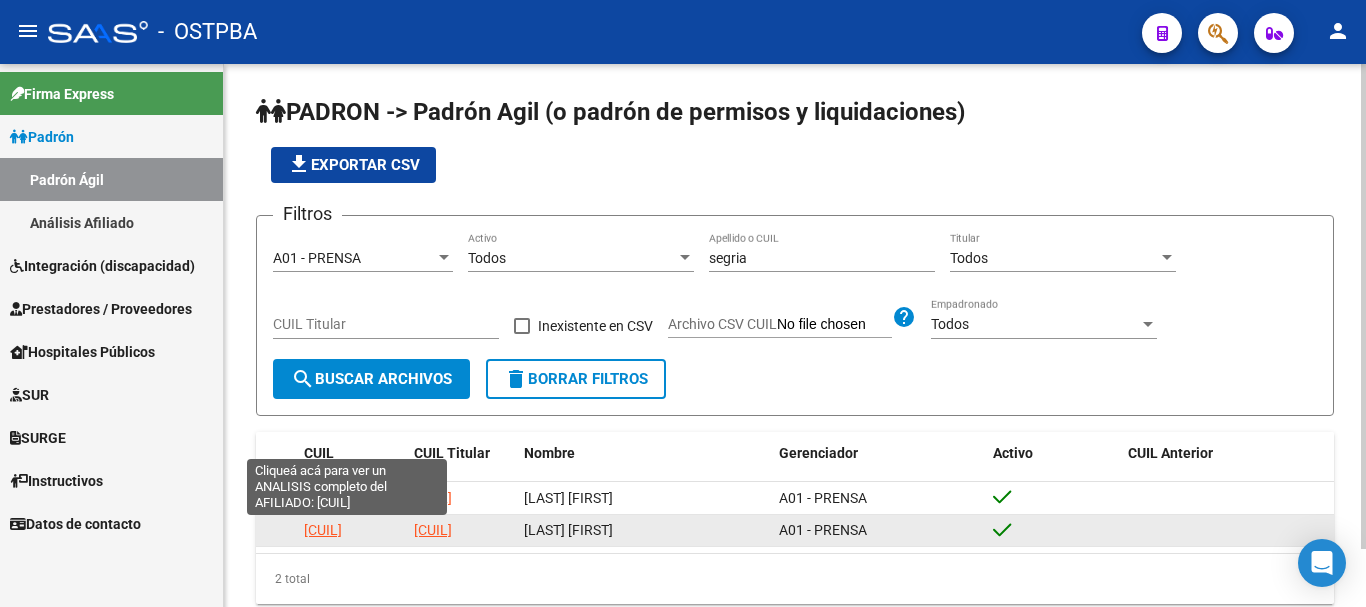 click on "[CUIL]" 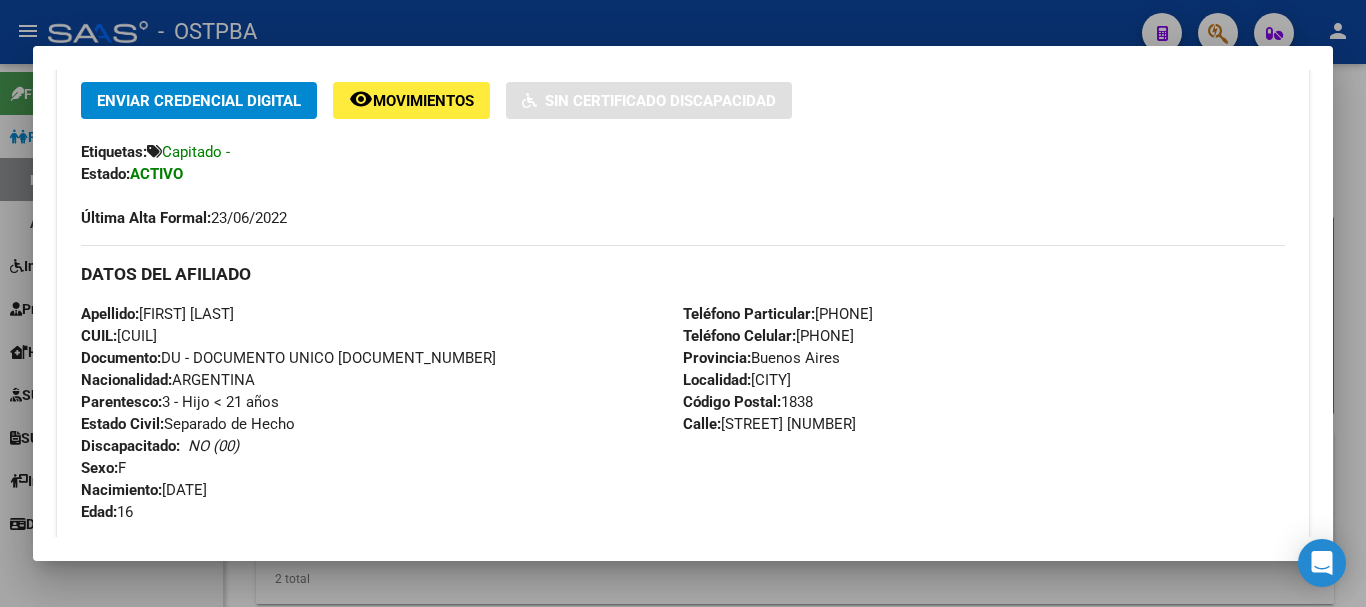 scroll, scrollTop: 500, scrollLeft: 0, axis: vertical 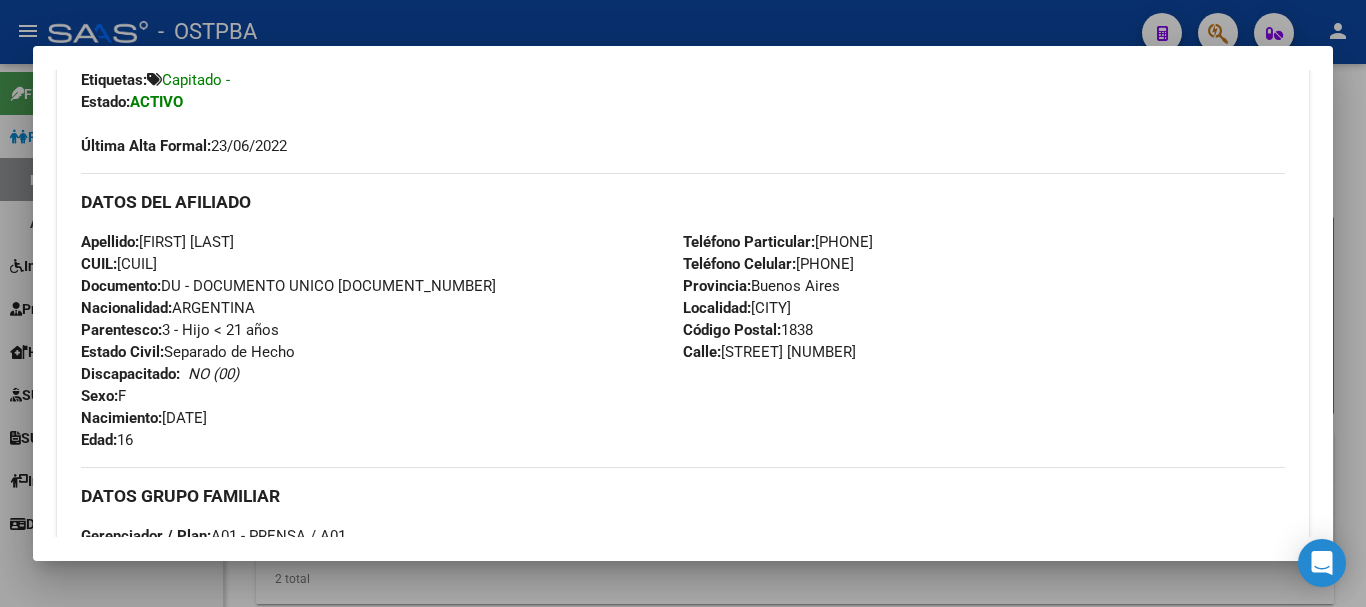 click at bounding box center [683, 303] 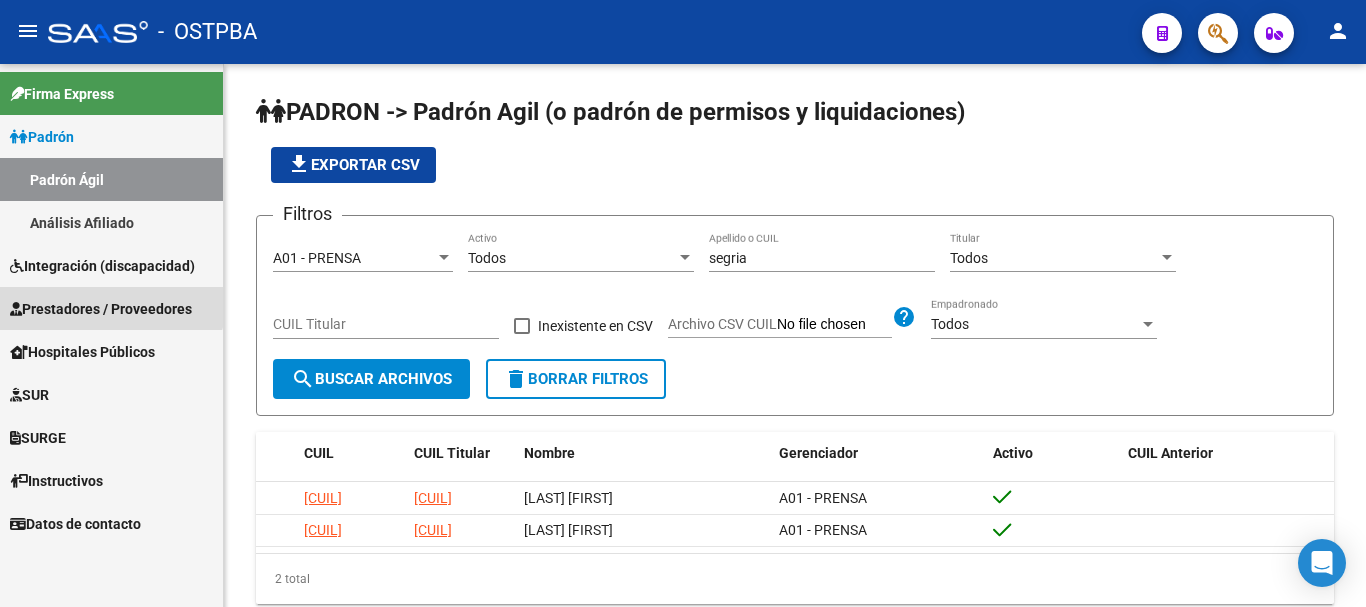 click on "Prestadores / Proveedores" at bounding box center [101, 309] 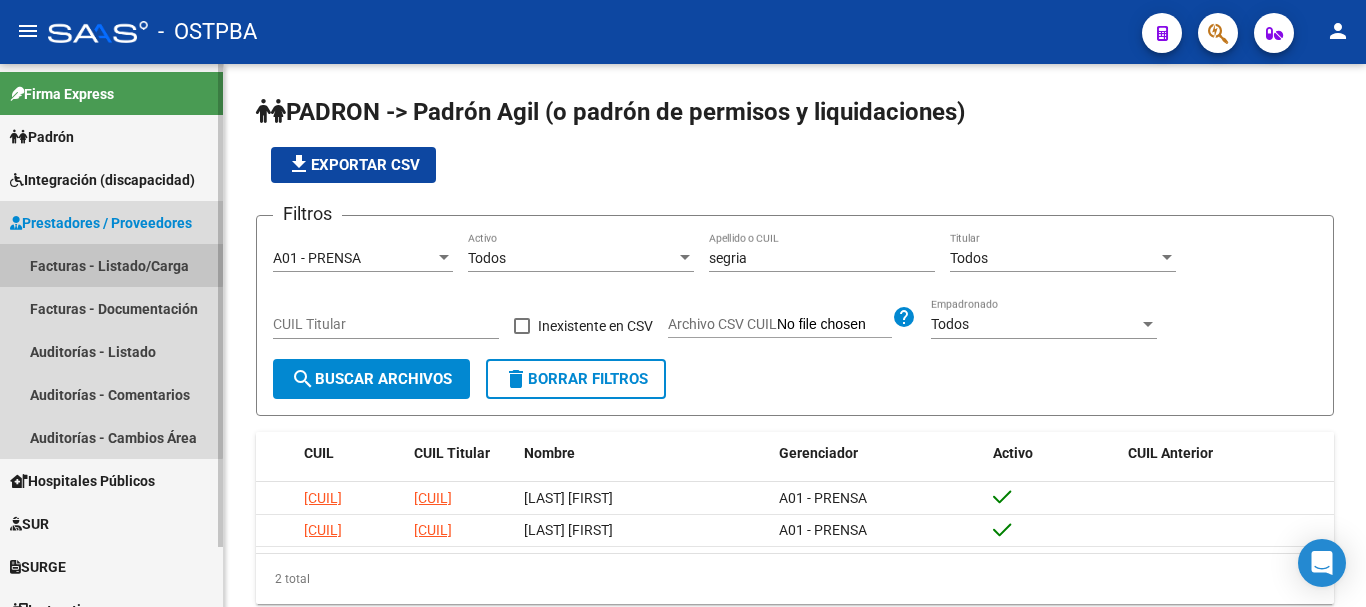 click on "Facturas - Listado/Carga" at bounding box center (111, 265) 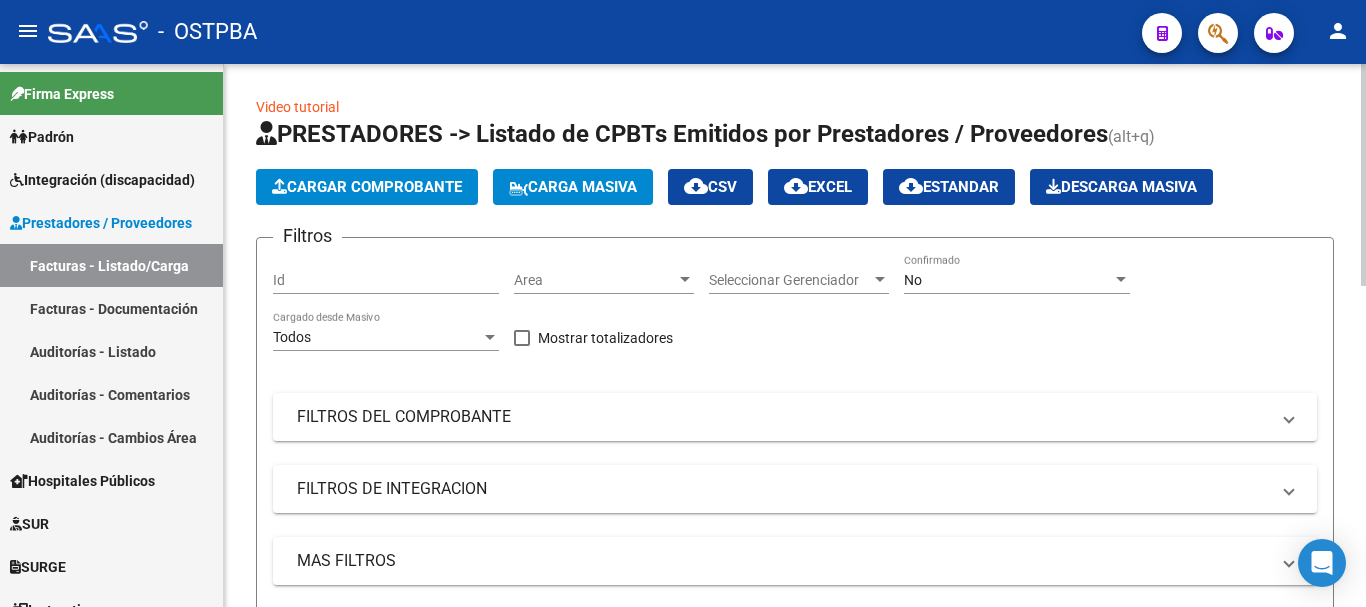 click on "Cargar Comprobante" 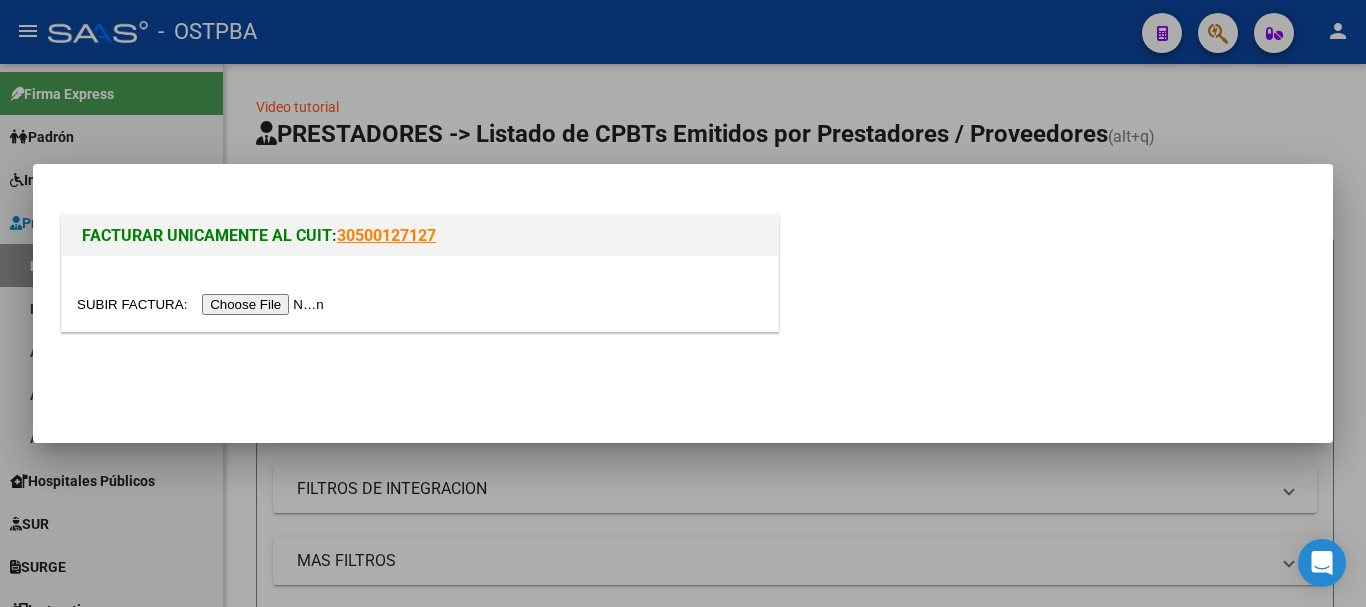 click at bounding box center [203, 304] 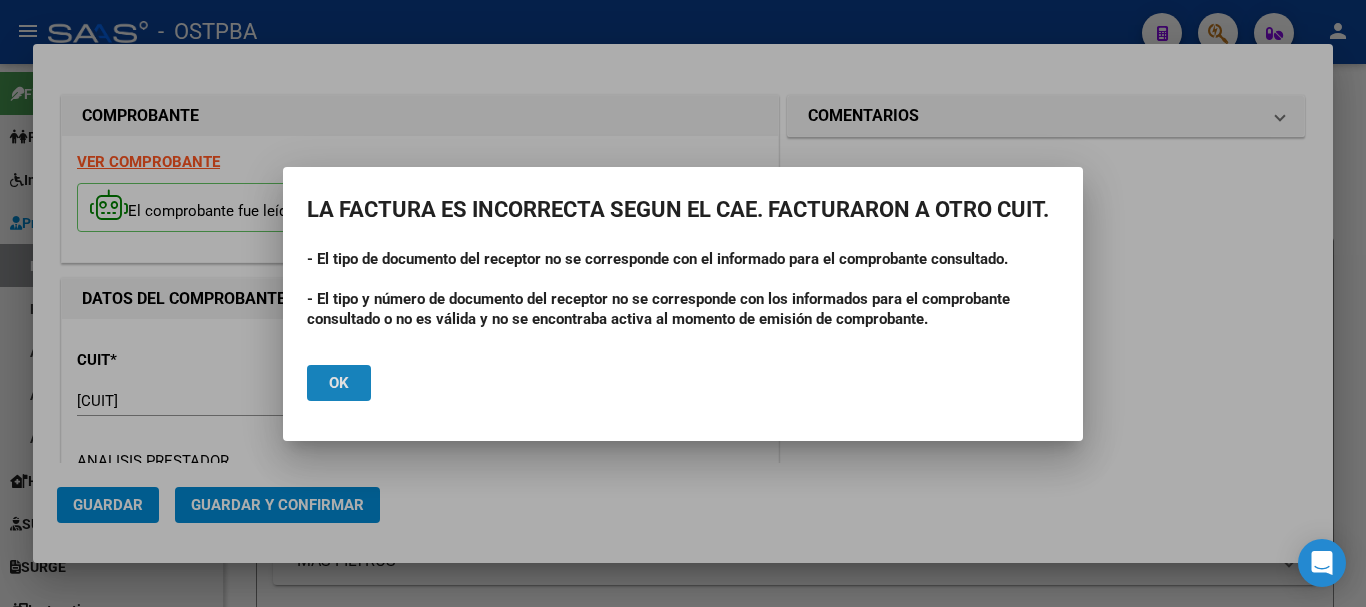 click on "Ok" 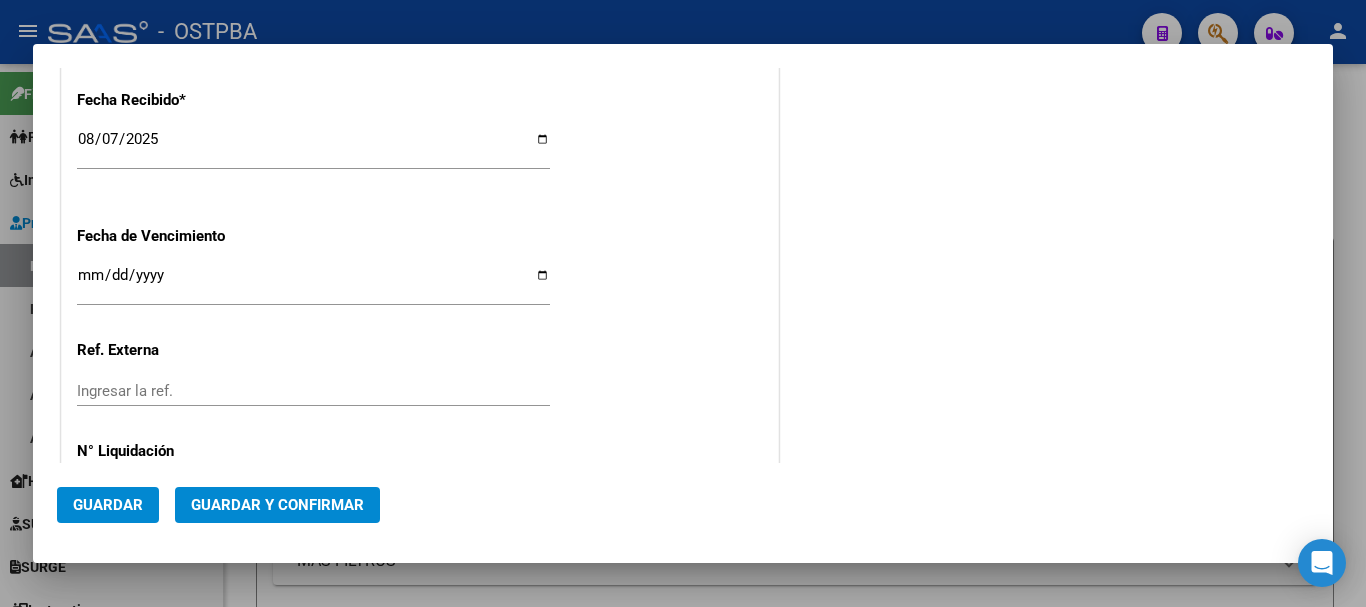 scroll, scrollTop: 1300, scrollLeft: 0, axis: vertical 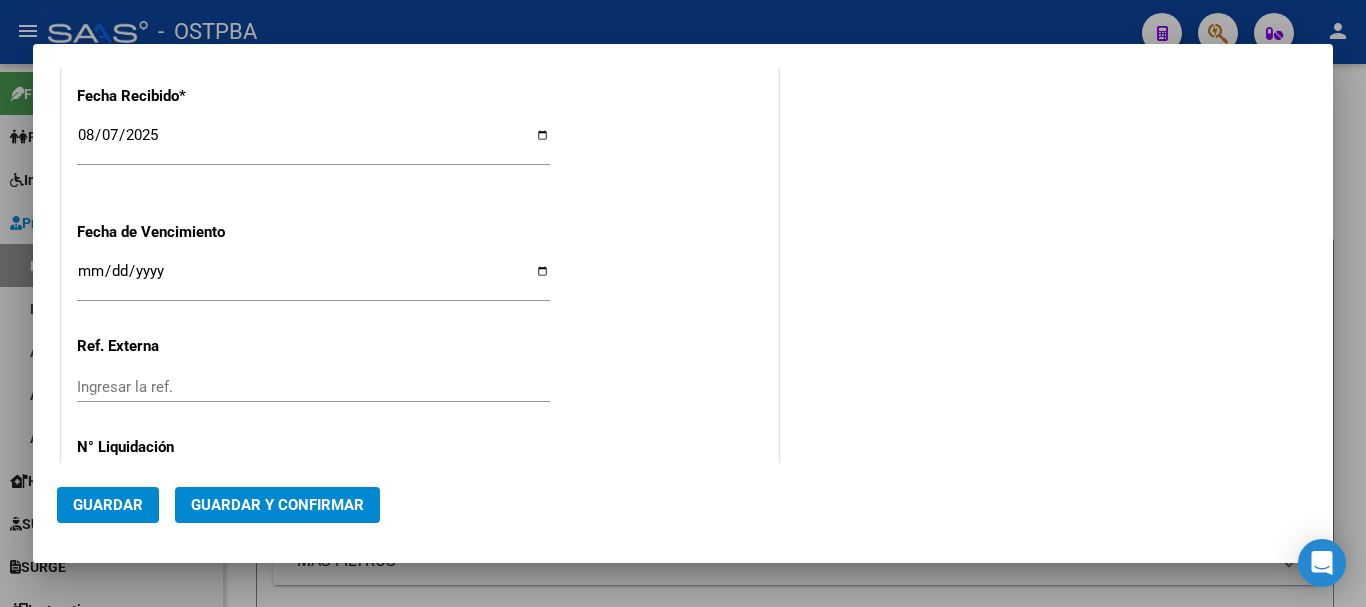 click on "Ingresar la fecha" 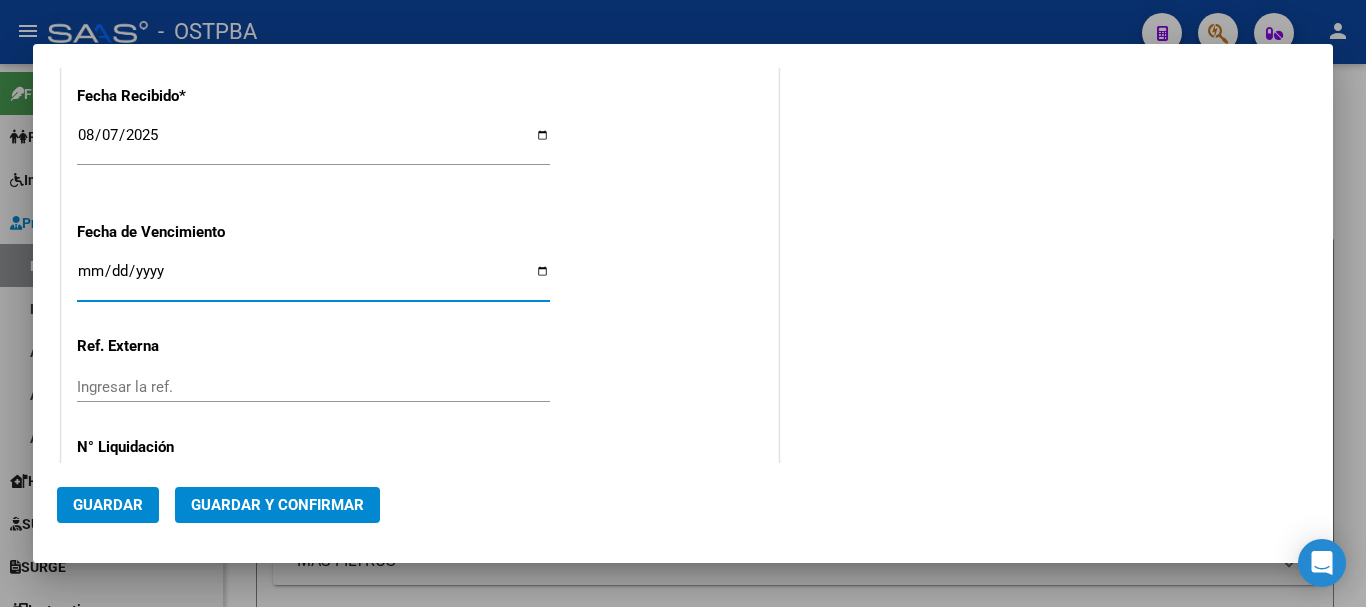click on "Ingresar la fecha" at bounding box center (313, 279) 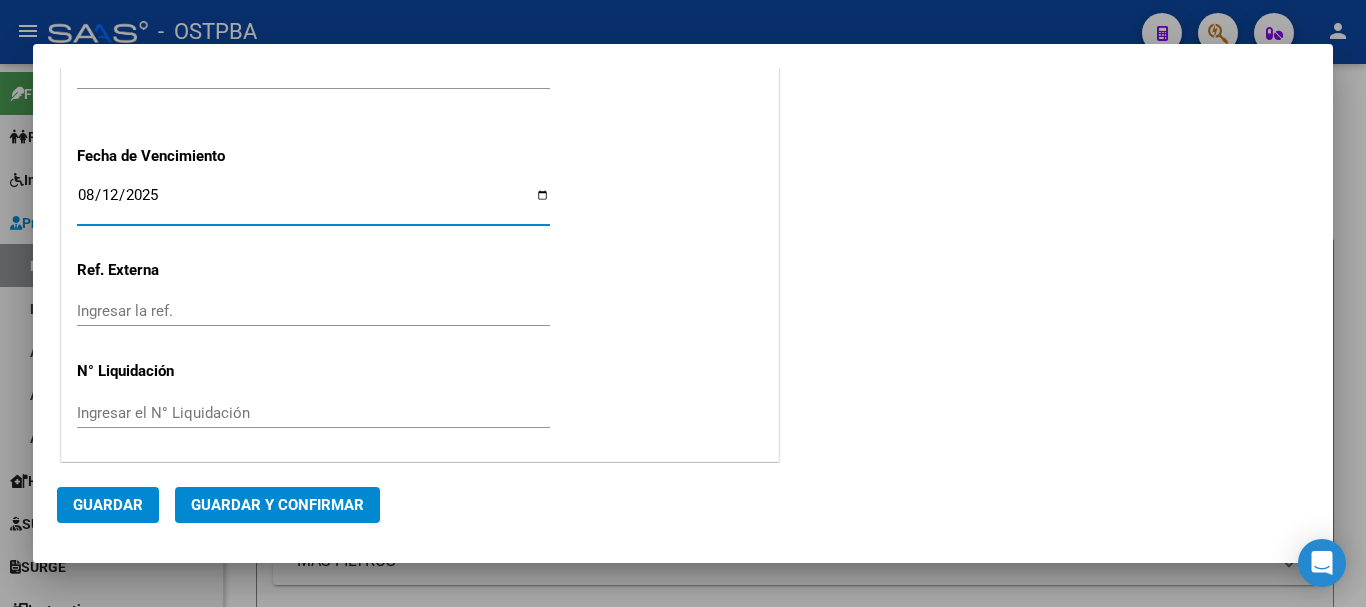 scroll, scrollTop: 1379, scrollLeft: 0, axis: vertical 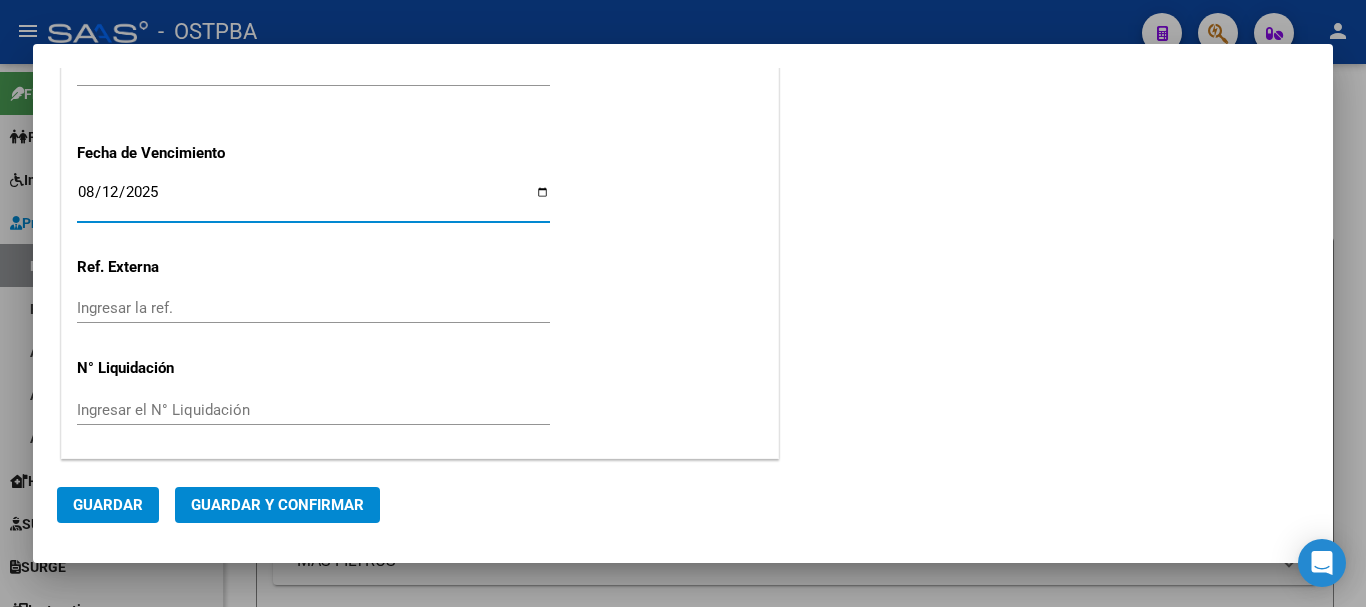 click on "Guardar y Confirmar" 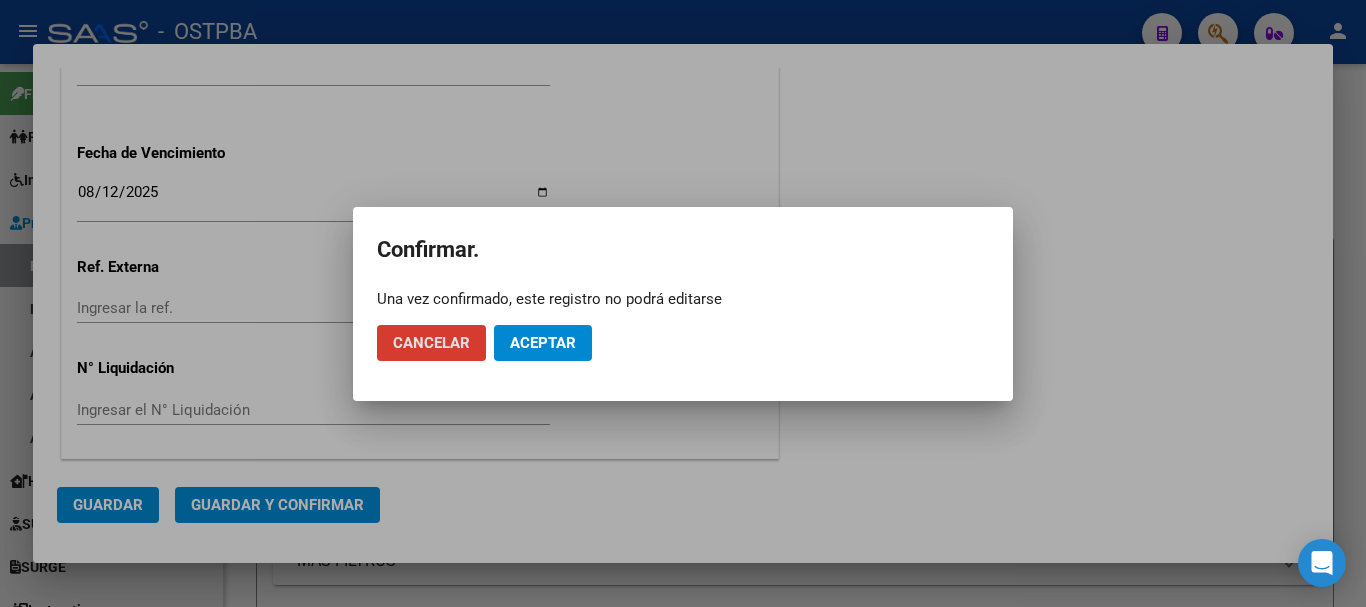 click on "Aceptar" 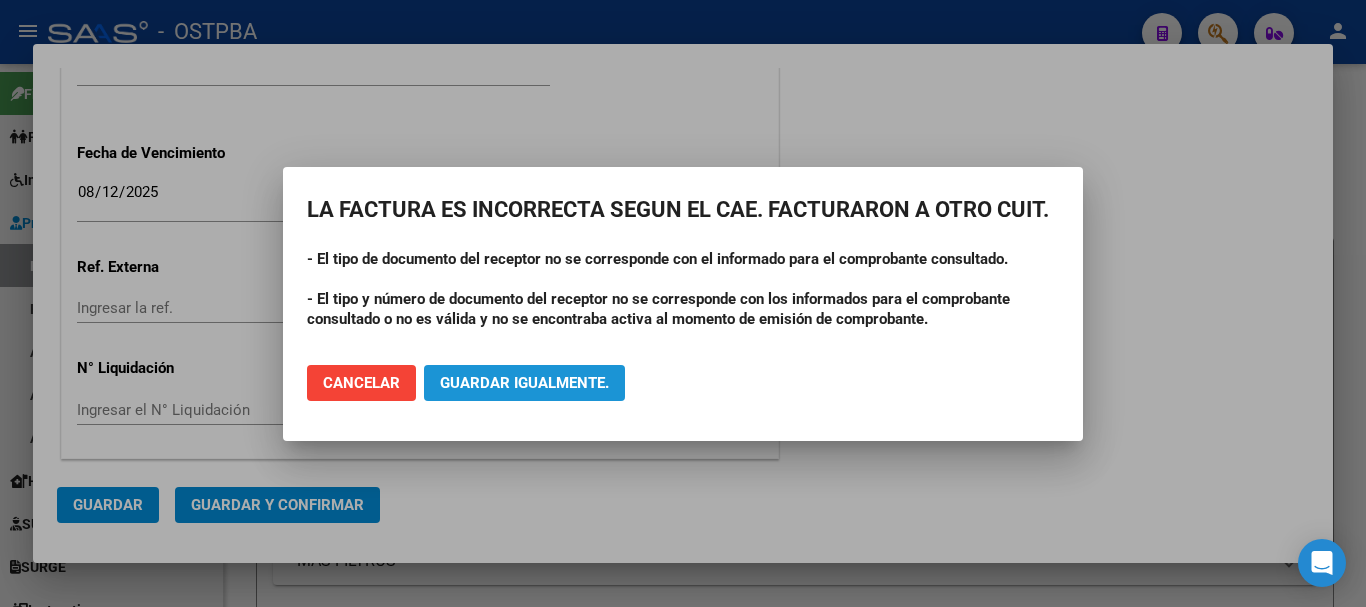 click on "Guardar igualmente." 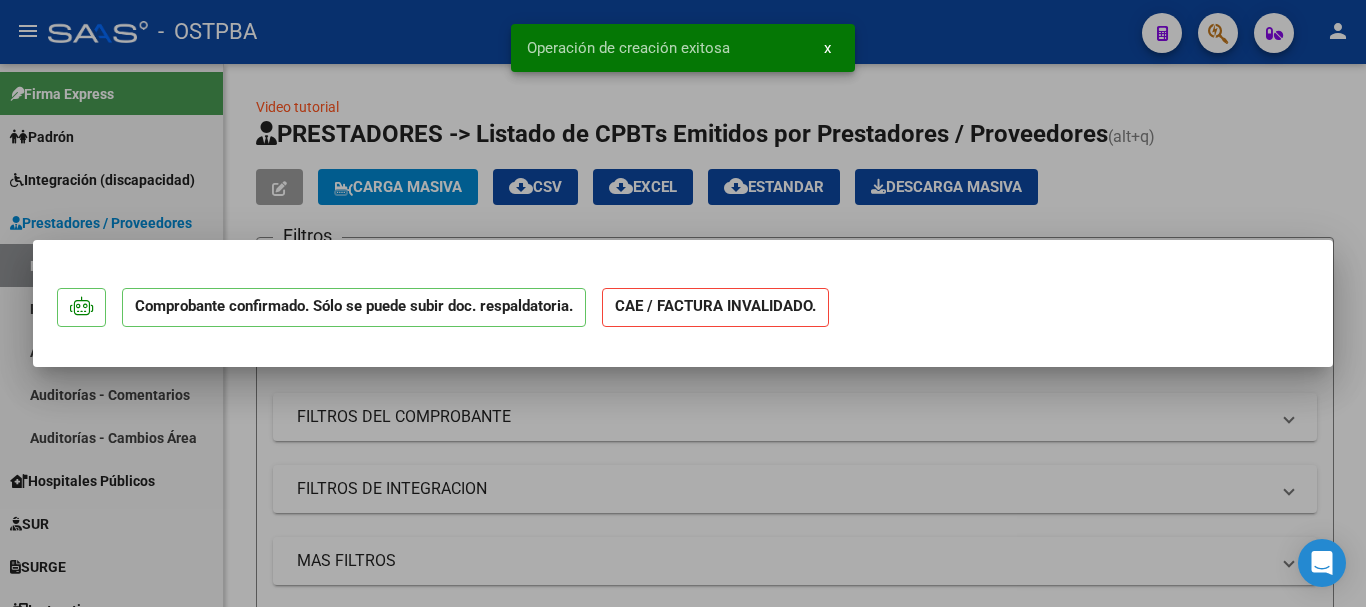 scroll, scrollTop: 0, scrollLeft: 0, axis: both 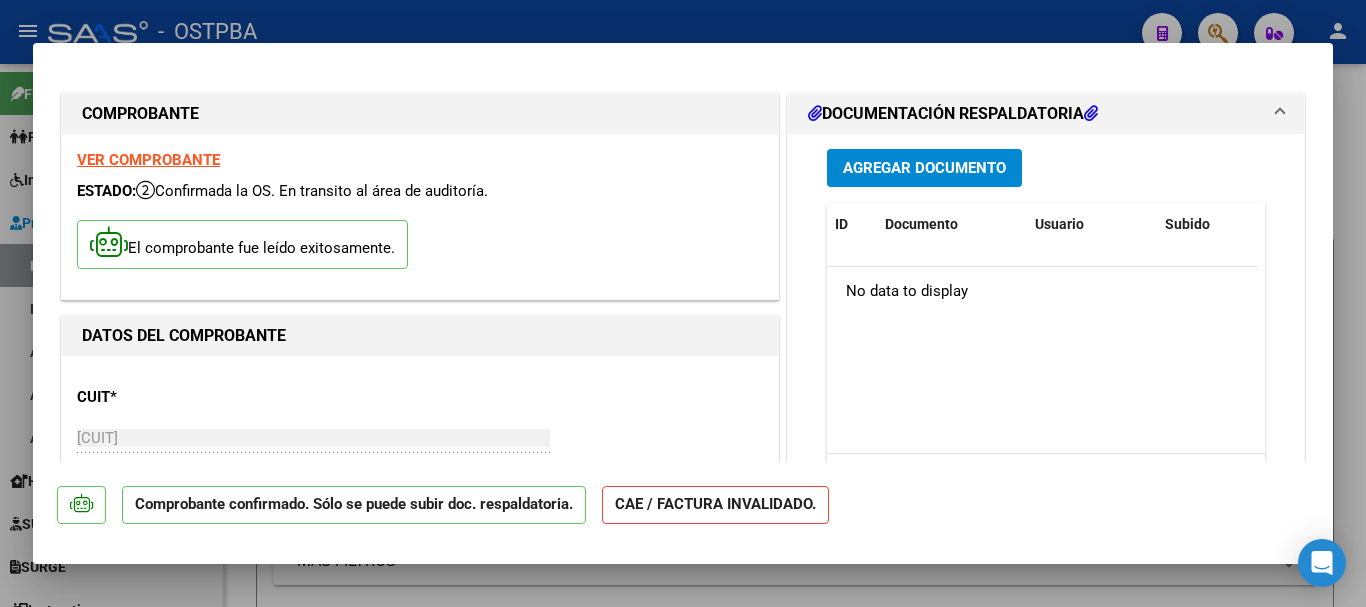 click on "Agregar Documento" at bounding box center (924, 169) 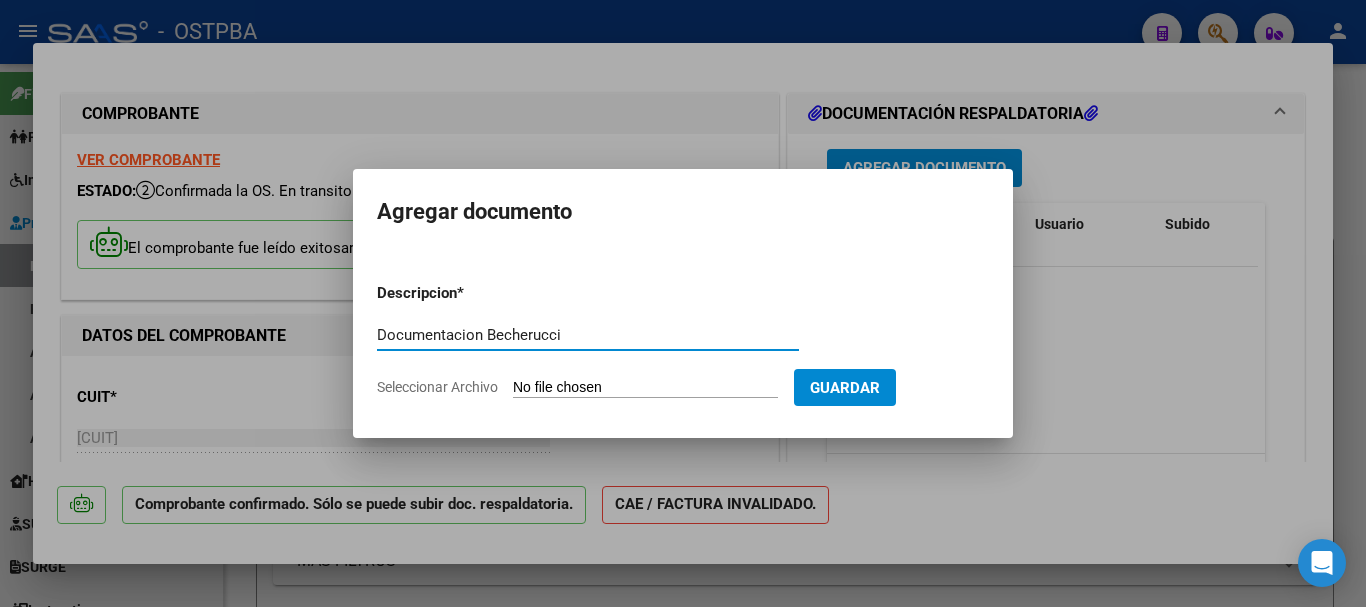 type on "Documentacion Becherucci" 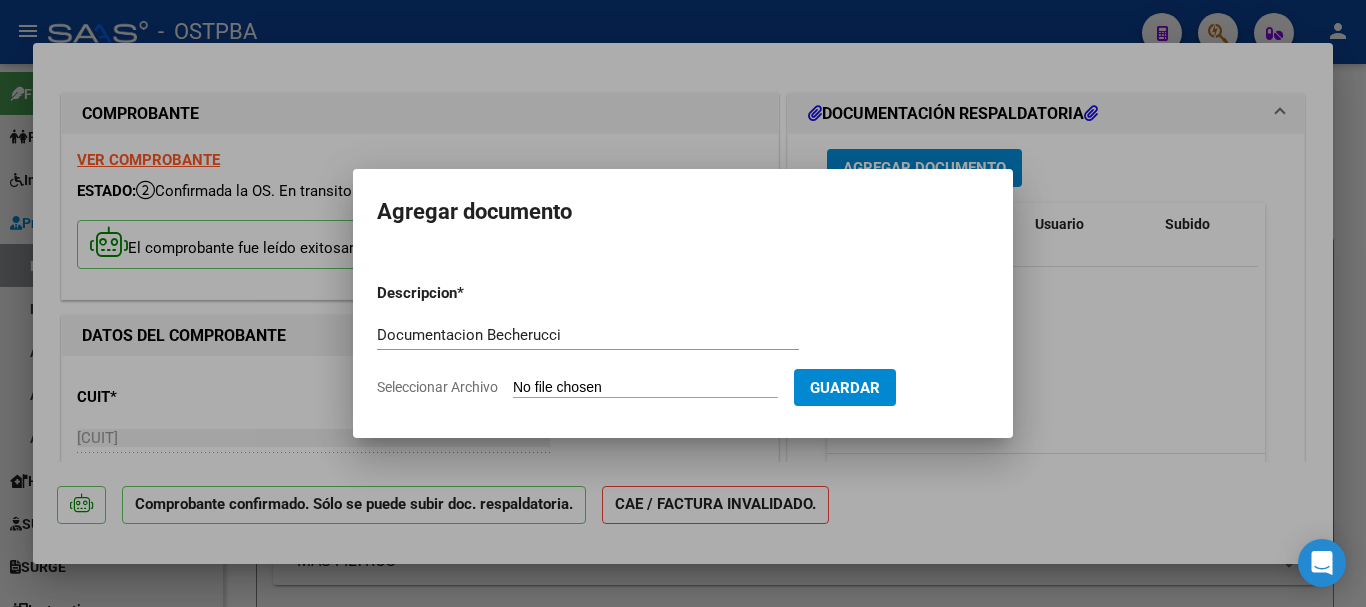 click on "Seleccionar Archivo" at bounding box center (645, 388) 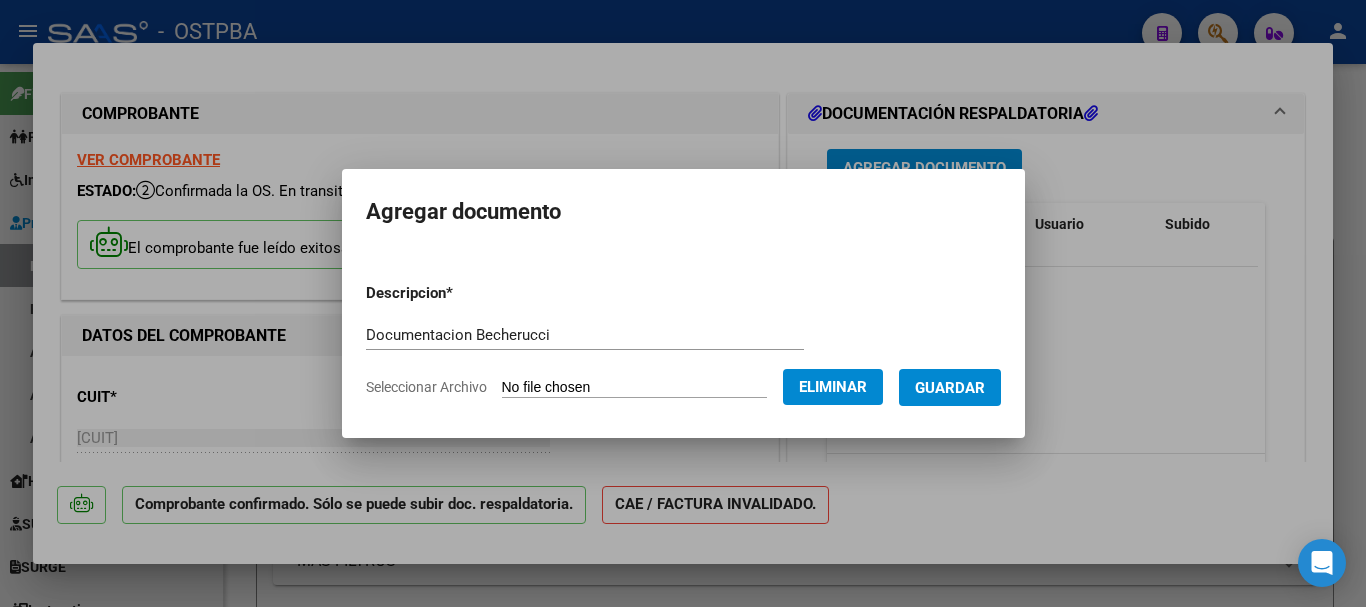 click on "Guardar" at bounding box center (950, 388) 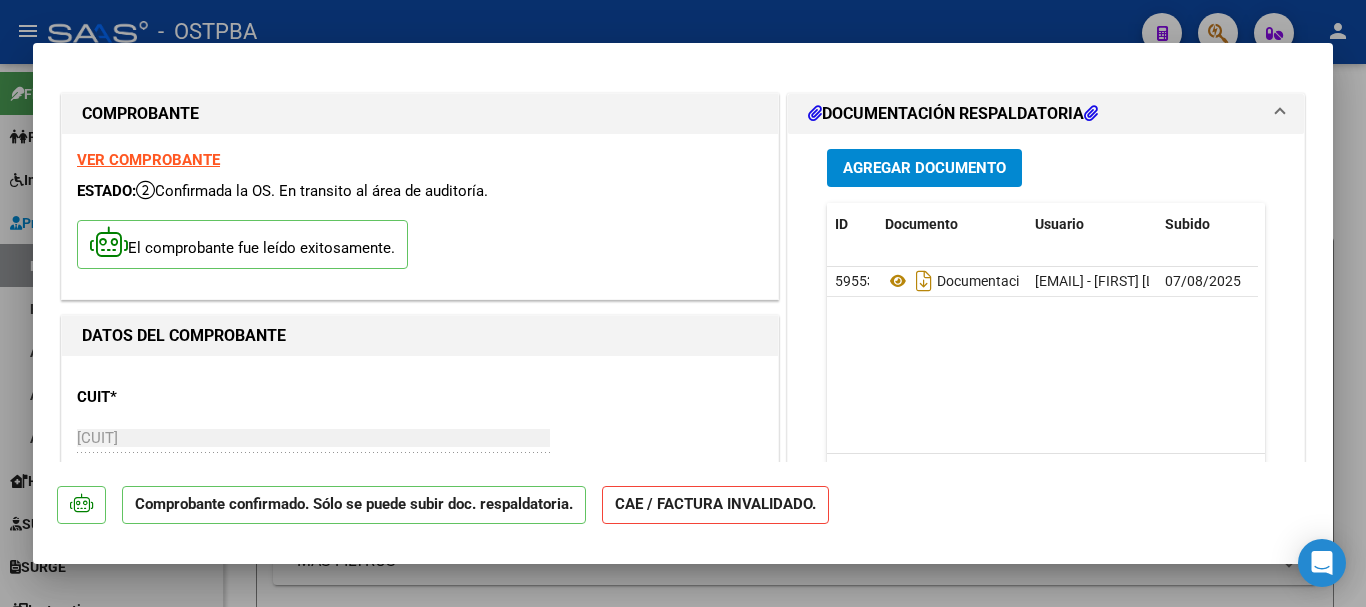 click on "Agregar Documento ID Documento Usuario Subido Acción 59553 <0xC2 > Documentacion Becherucci <0xC2 > [EMAIL] - [FIRST] [LAST] <0xC2 > 07/08/2025 <0xC2 > 1 total <0xC2 > 1" at bounding box center (1046, 333) 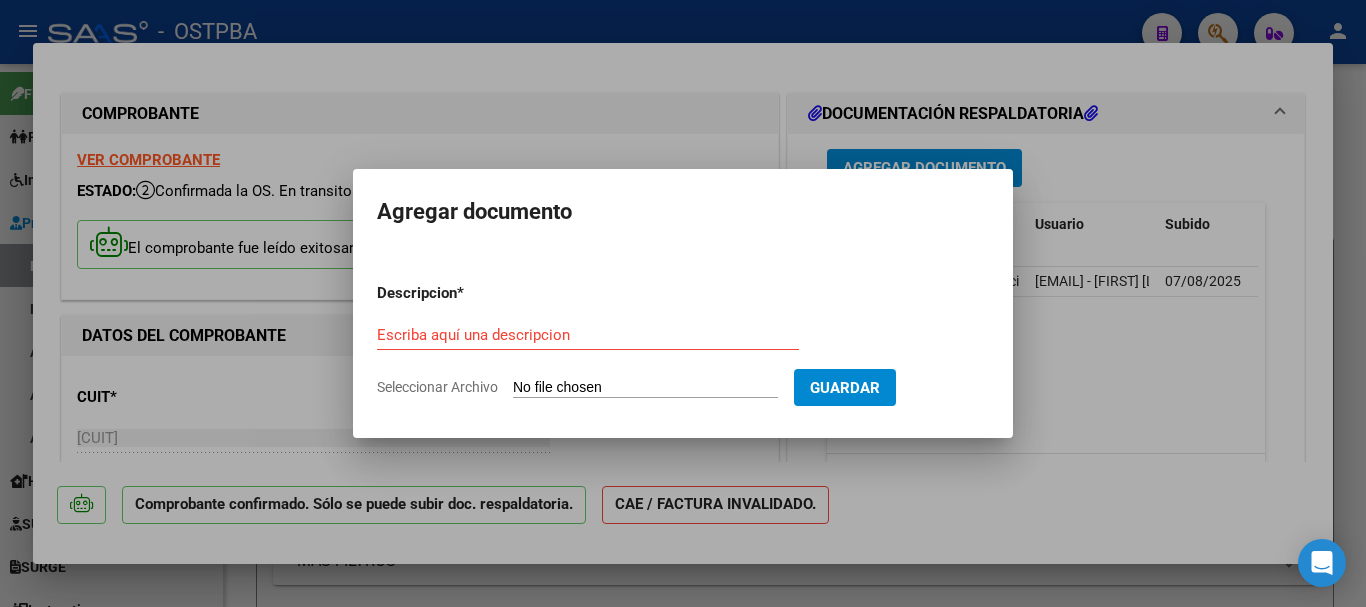 click on "Escriba aquí una descripcion" at bounding box center (588, 335) 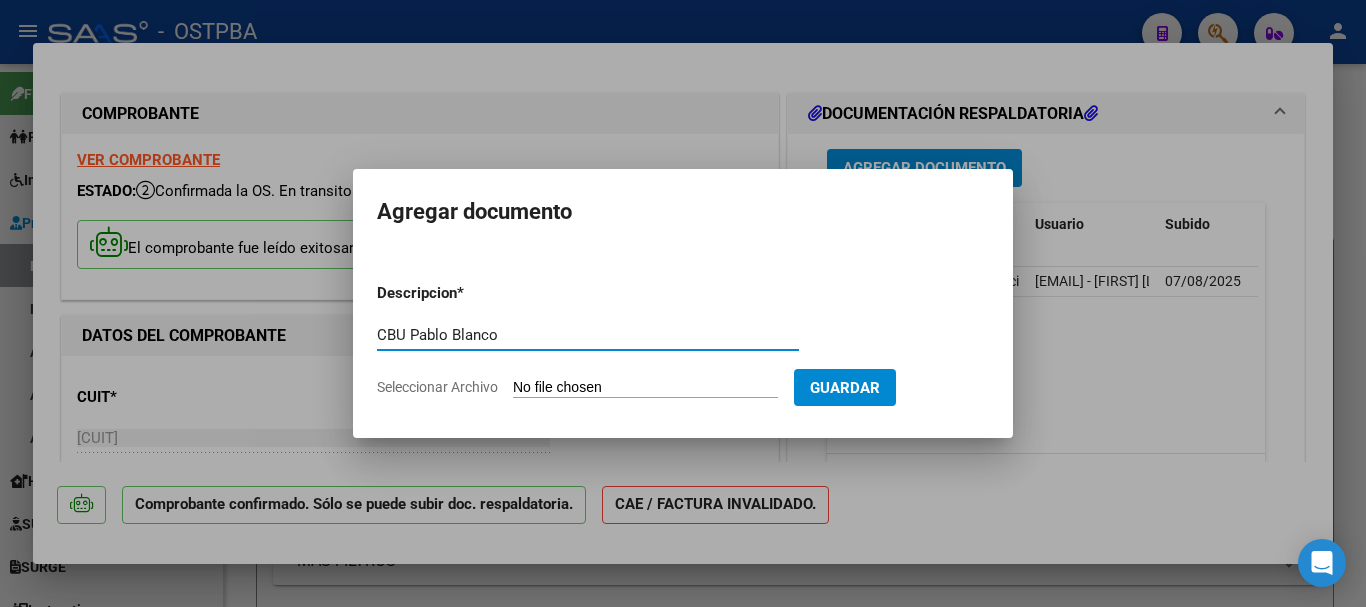 type on "CBU Pablo Blanco" 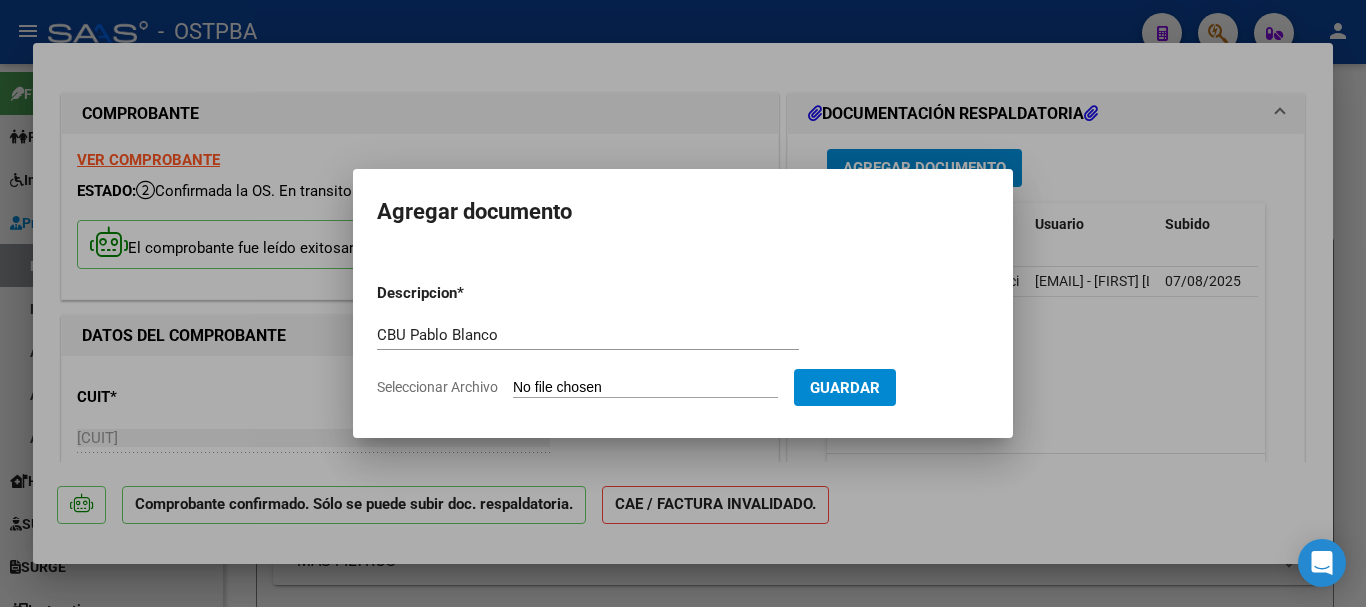 type on "C:\fakepath\CBU Pablo Blanco ( Becherucci )_[DATE]_[NUMBER].pdf" 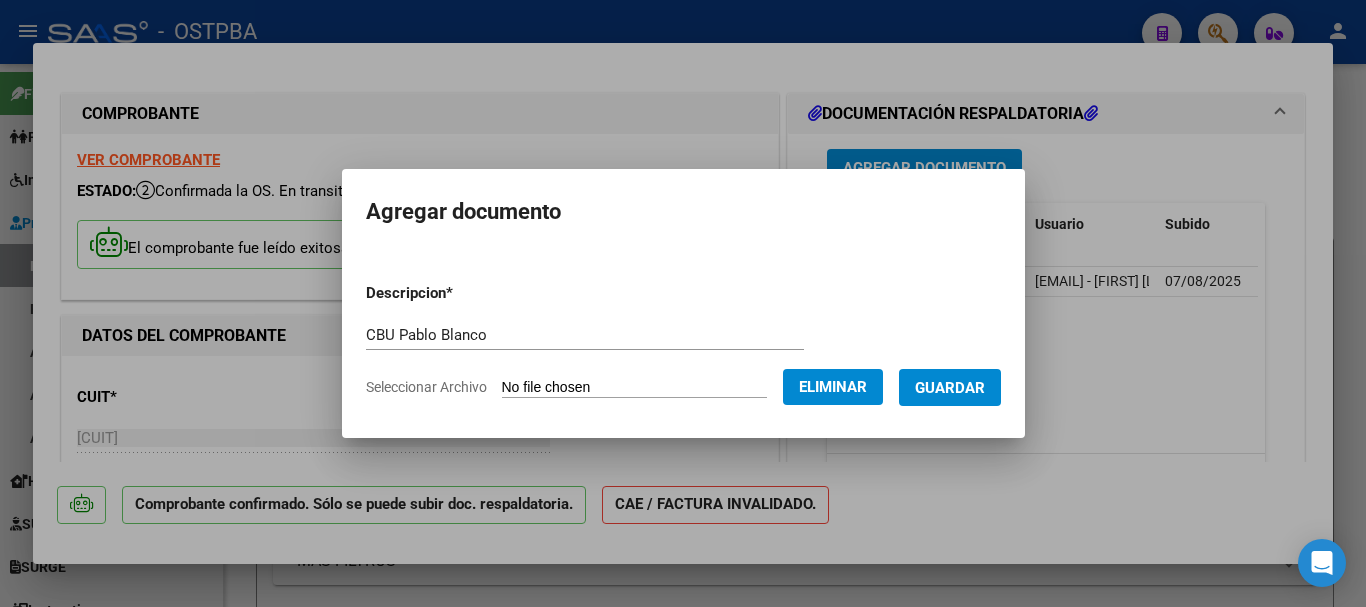 click on "Guardar" at bounding box center (950, 388) 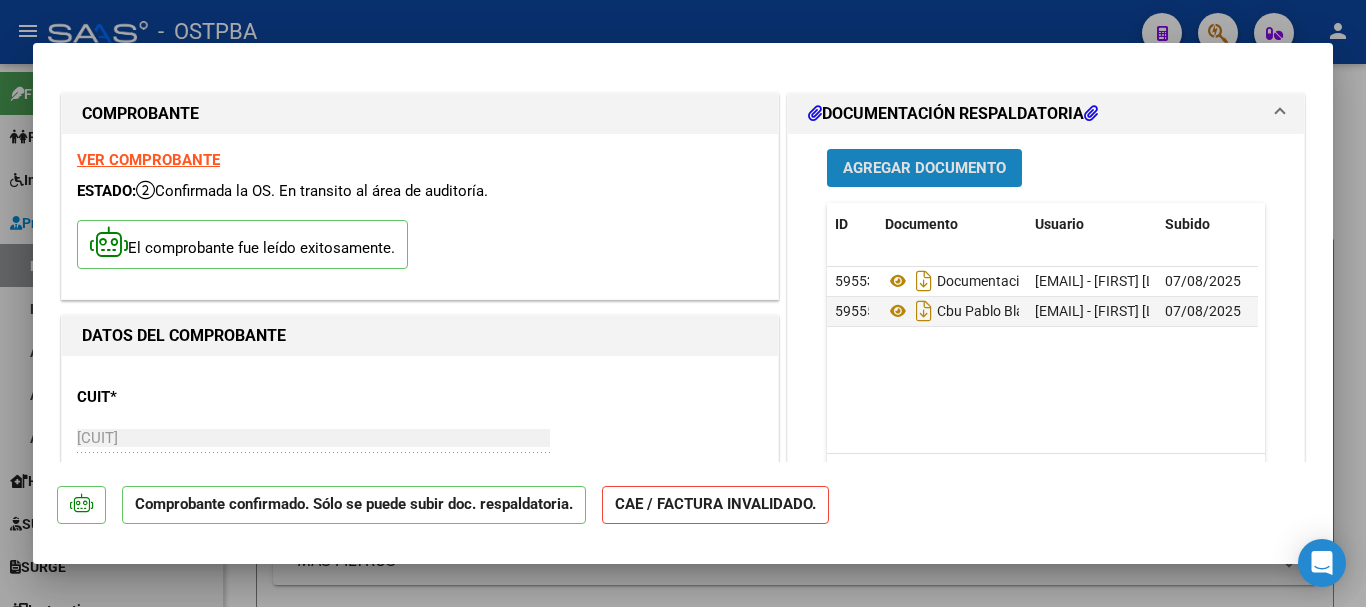 click on "Agregar Documento" at bounding box center [924, 169] 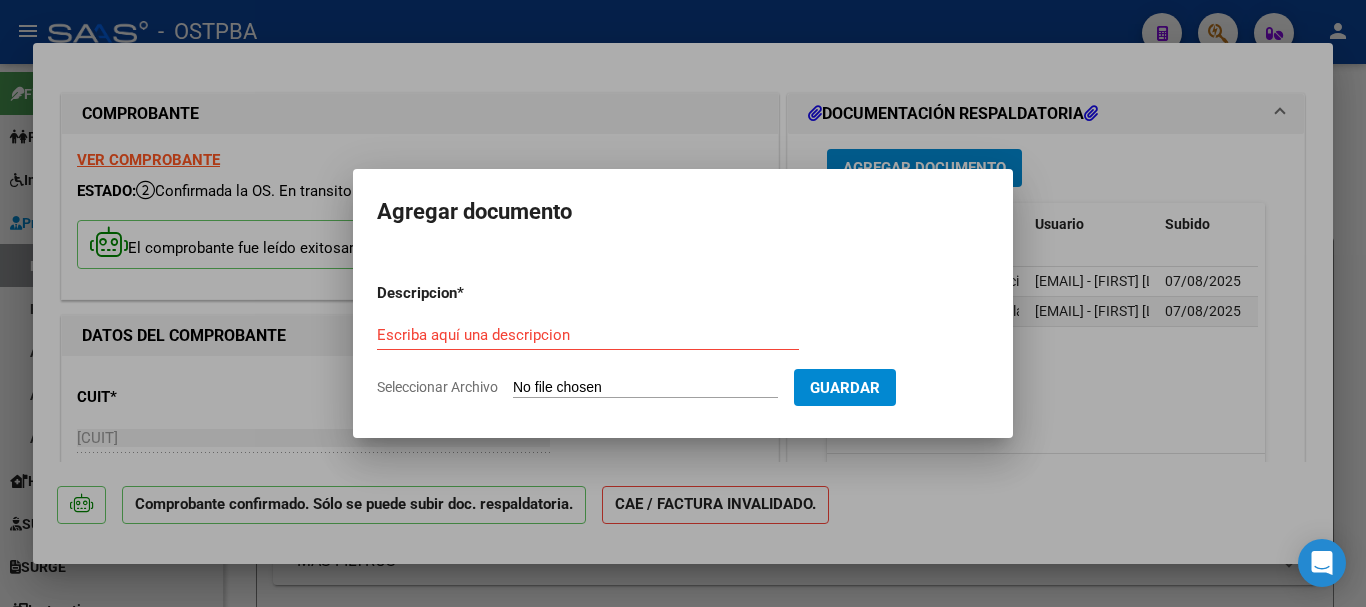 click on "Escriba aquí una descripcion" at bounding box center (588, 335) 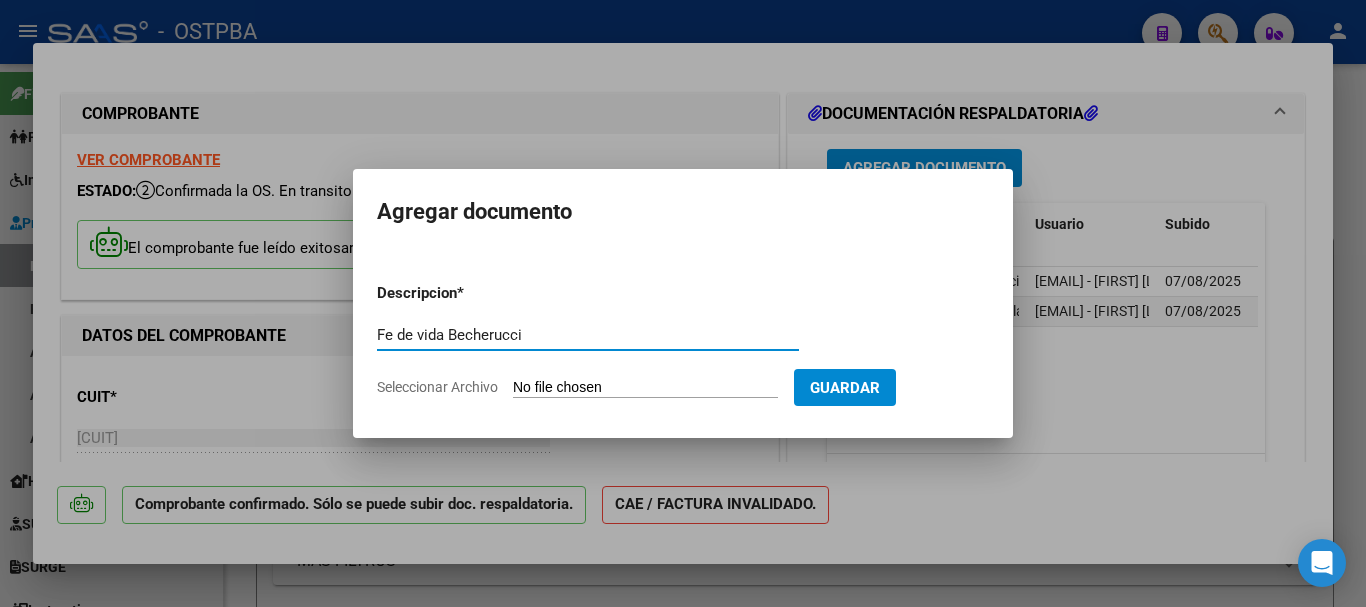 type on "Fe de vida Becherucci" 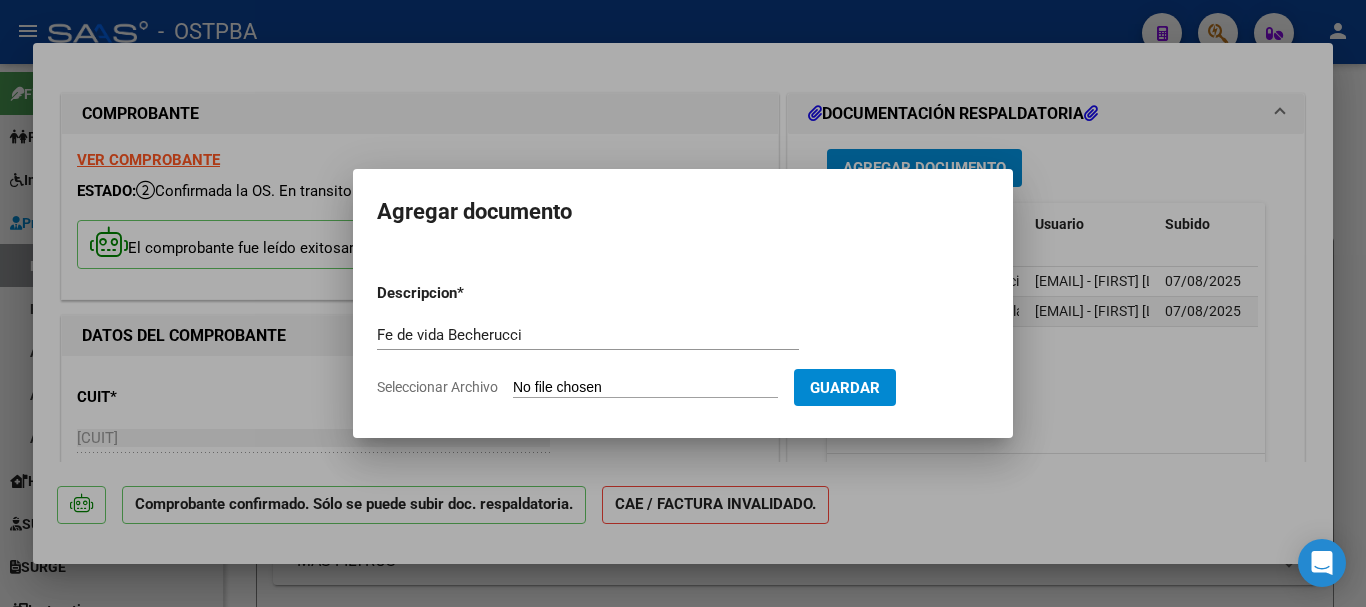type on "C:\fakepath\Fe de vida Becherucci_[DATE]_[NUMBER].pdf" 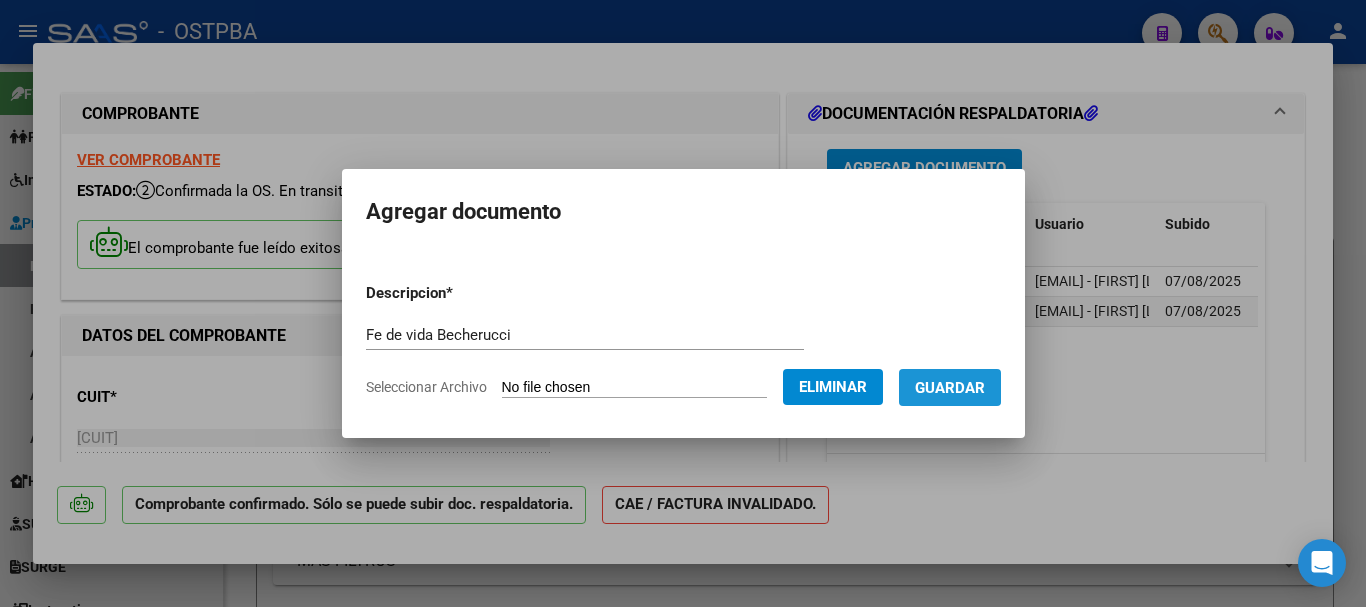 click on "Guardar" at bounding box center (950, 387) 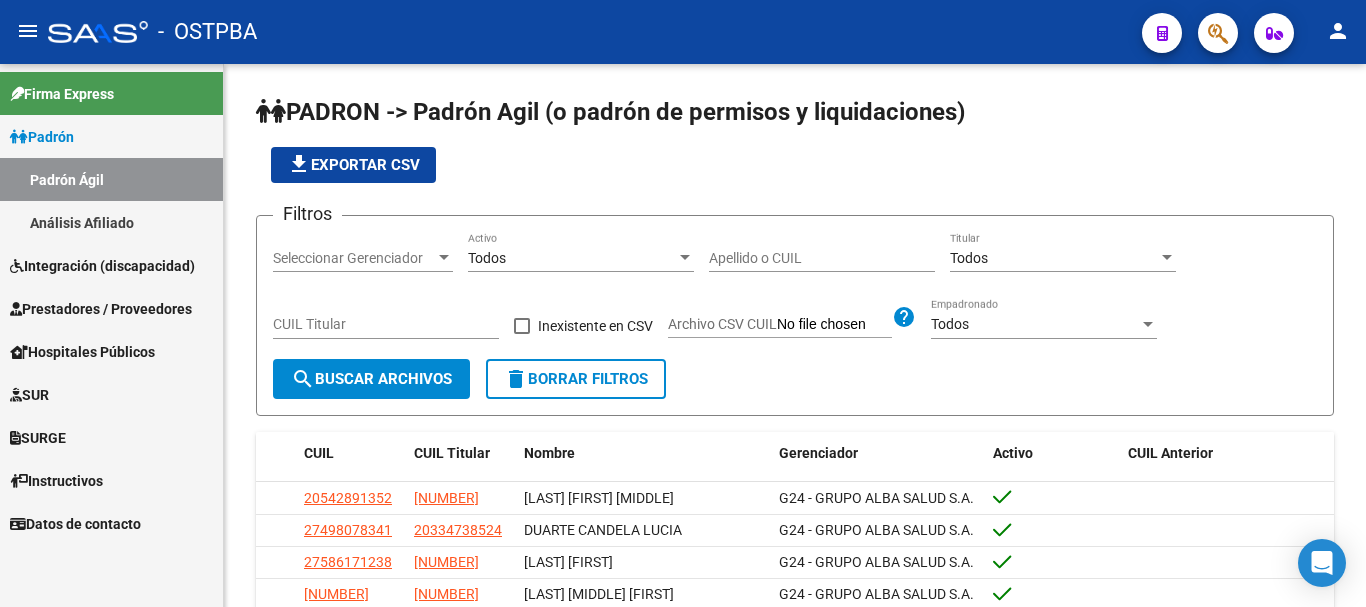 scroll, scrollTop: 0, scrollLeft: 0, axis: both 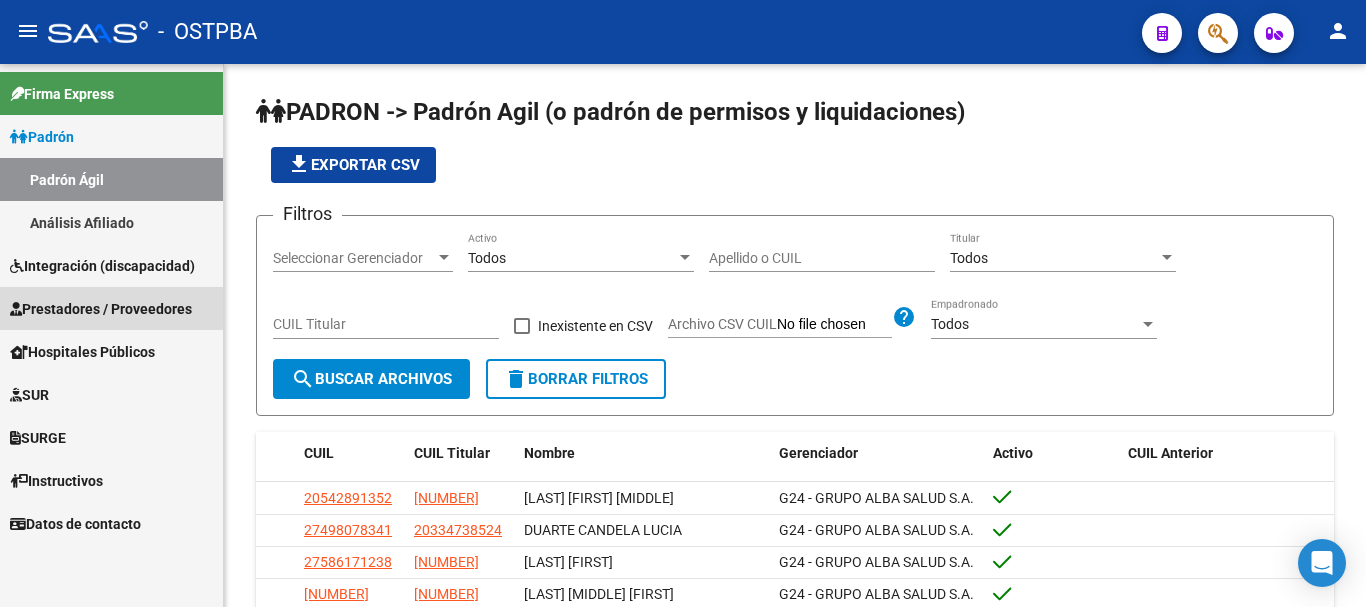 click on "Prestadores / Proveedores" at bounding box center [101, 309] 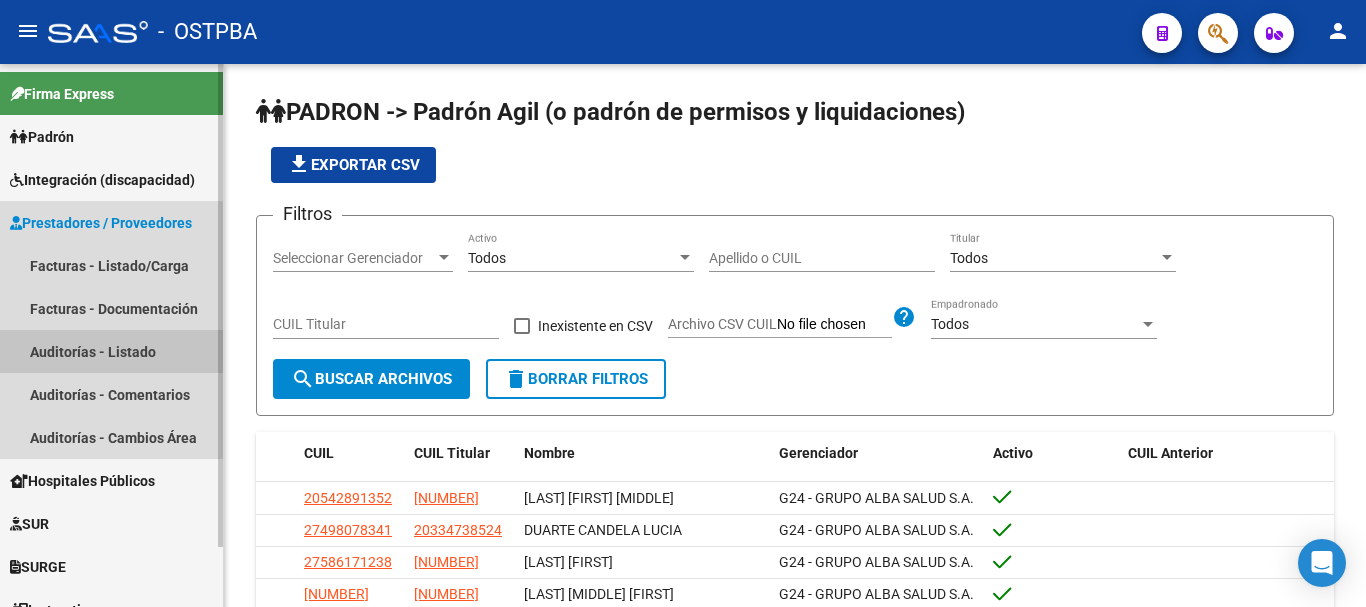 click on "Auditorías - Listado" at bounding box center [111, 351] 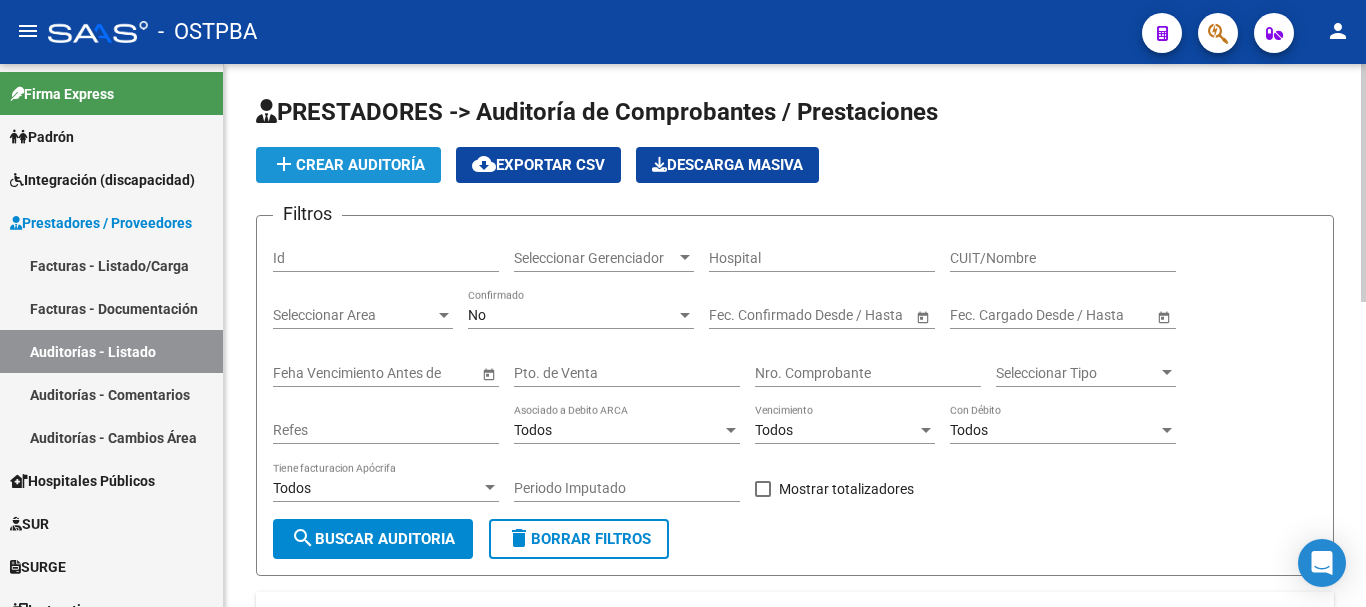 click on "add  Crear Auditoría" 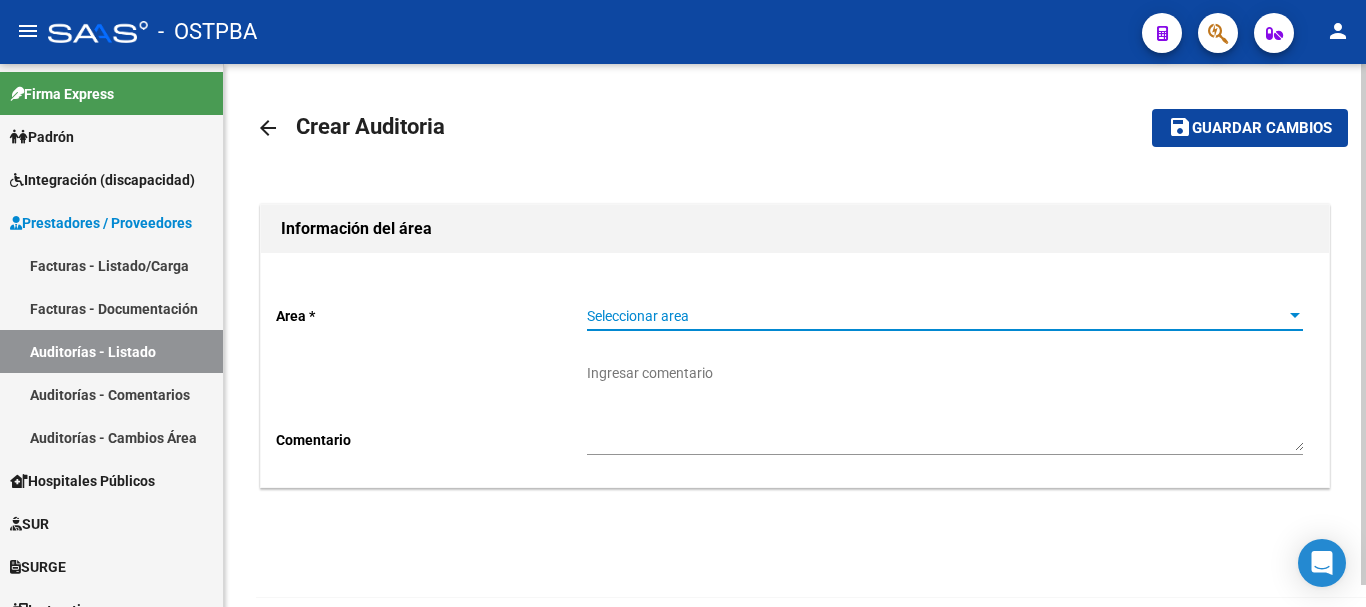 click at bounding box center [1295, 315] 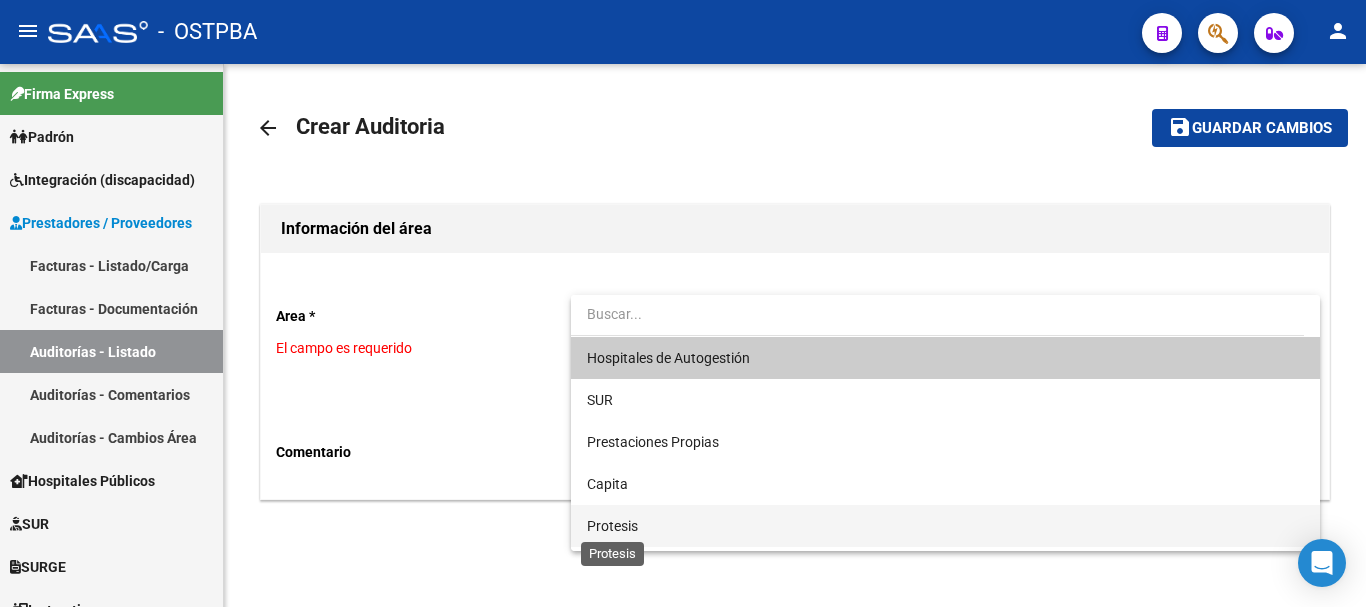 click on "Protesis" at bounding box center [612, 526] 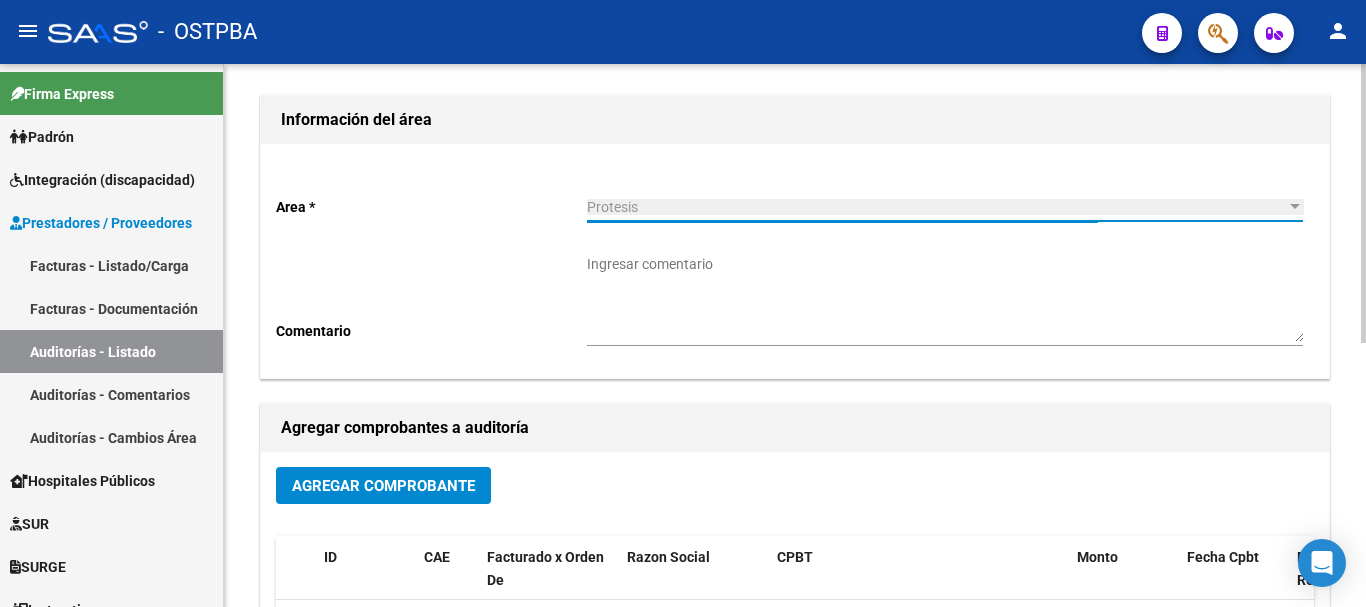 scroll, scrollTop: 200, scrollLeft: 0, axis: vertical 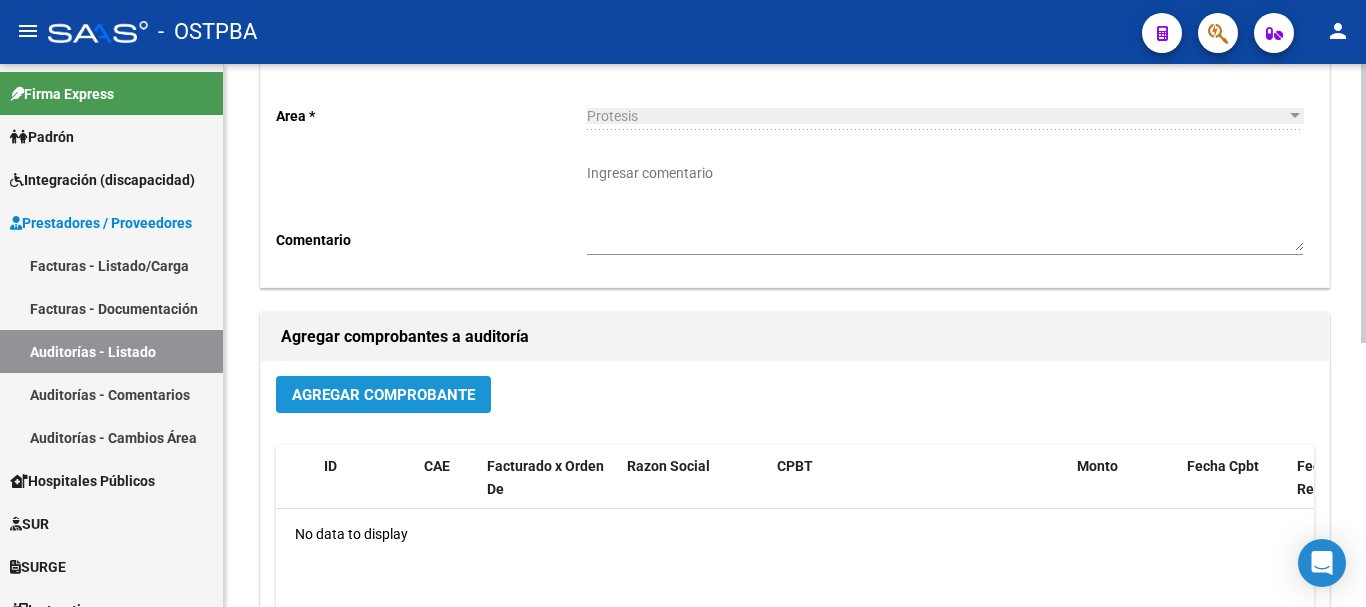 click on "Agregar Comprobante" 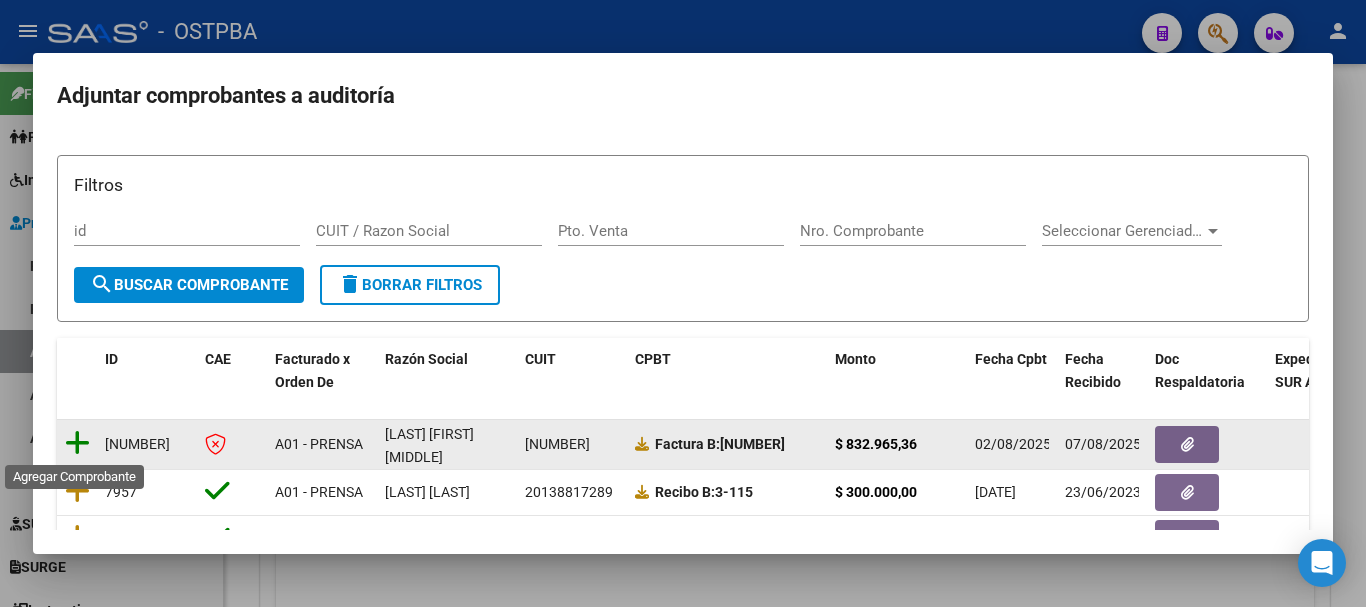 click 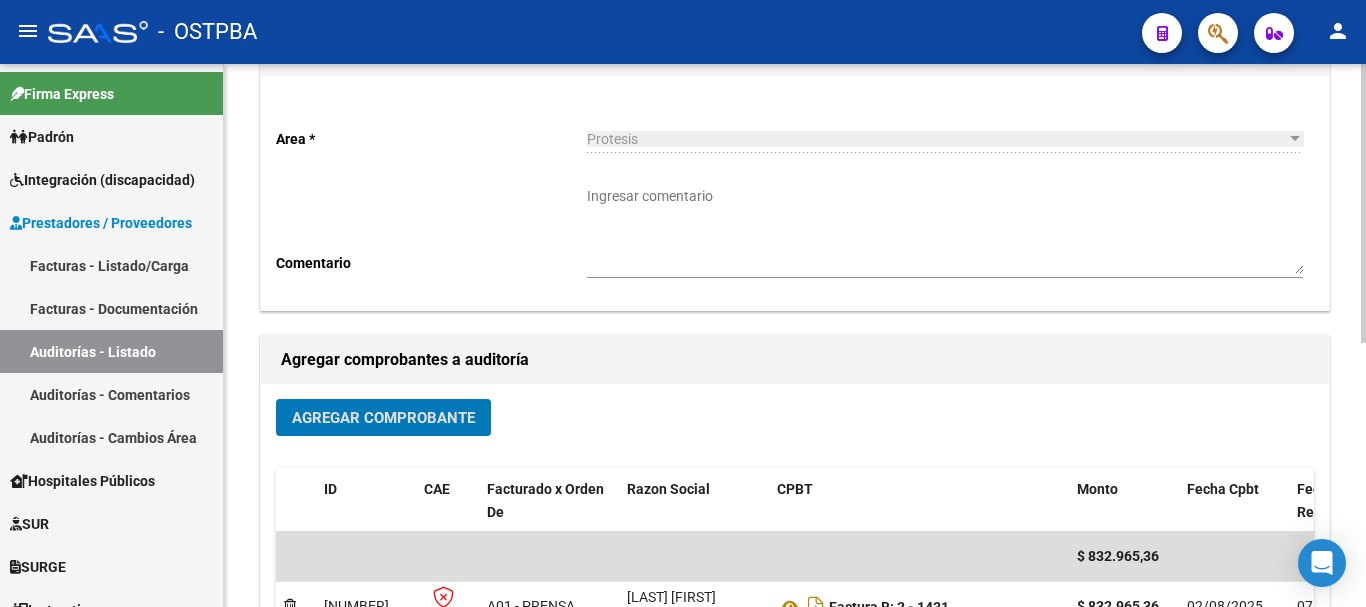 scroll, scrollTop: 0, scrollLeft: 0, axis: both 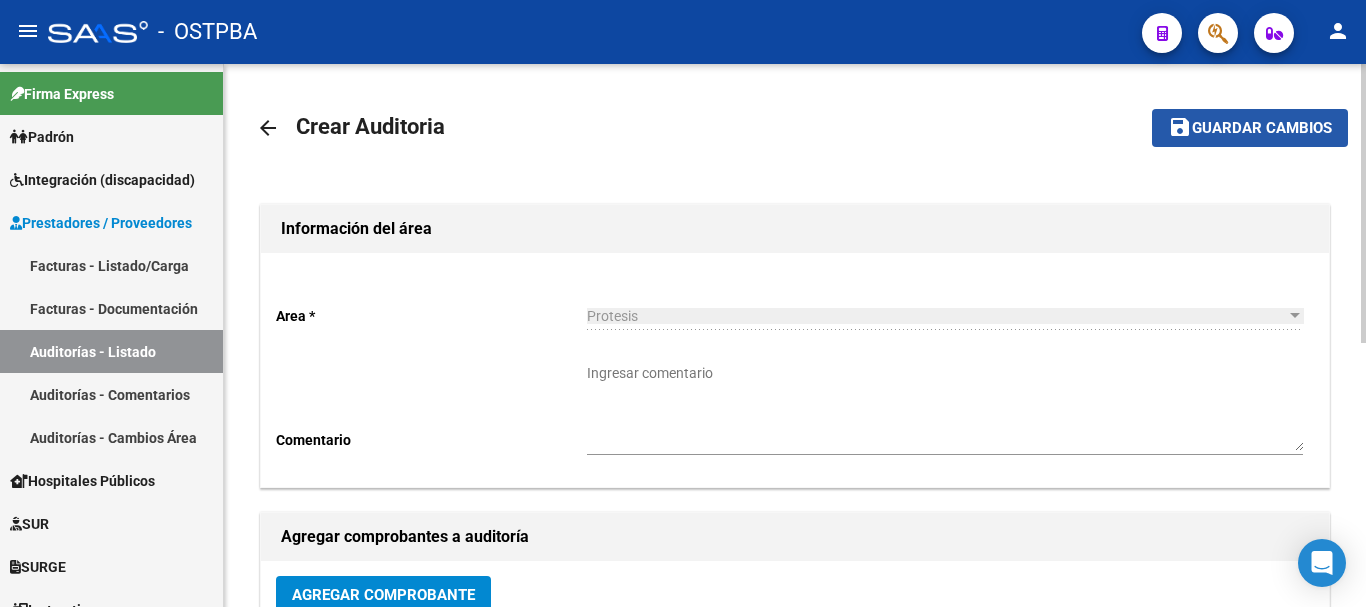 click on "Guardar cambios" 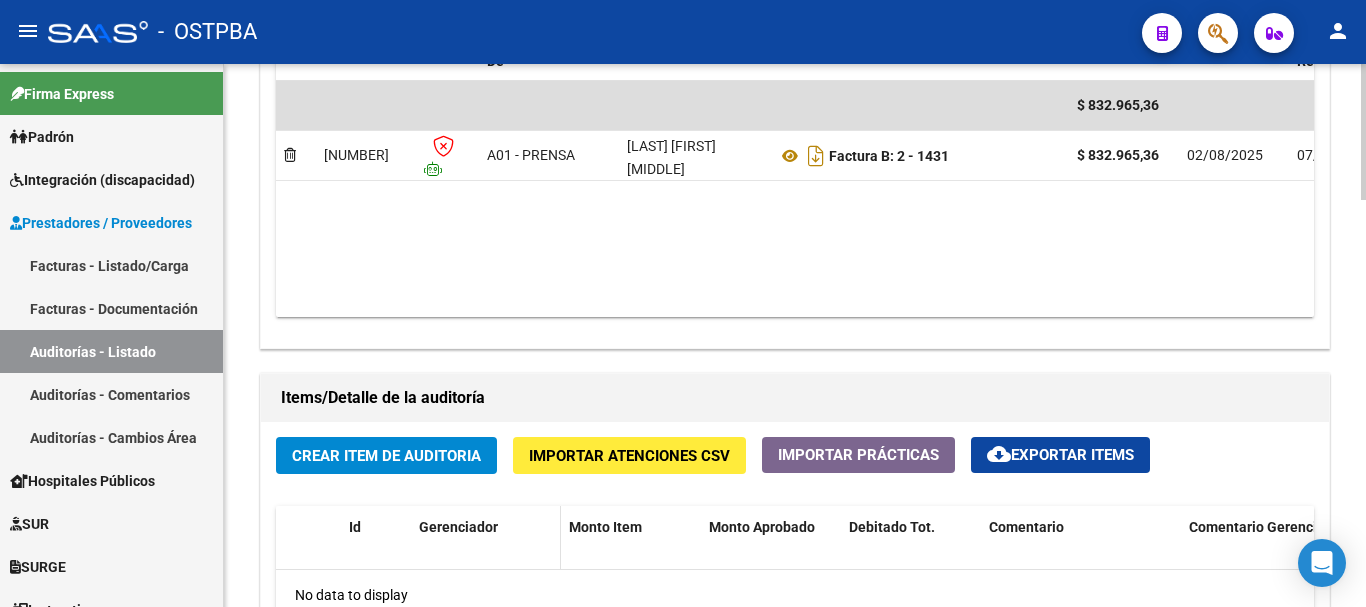 scroll, scrollTop: 1200, scrollLeft: 0, axis: vertical 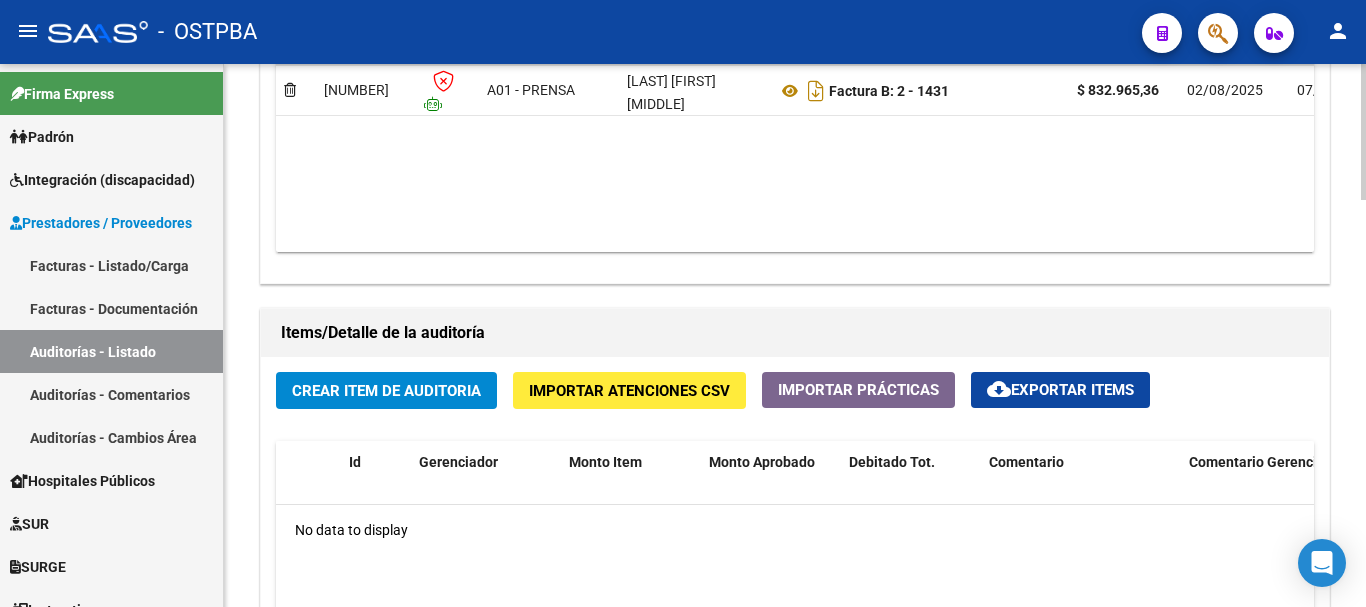 click on "Crear Item de Auditoria" 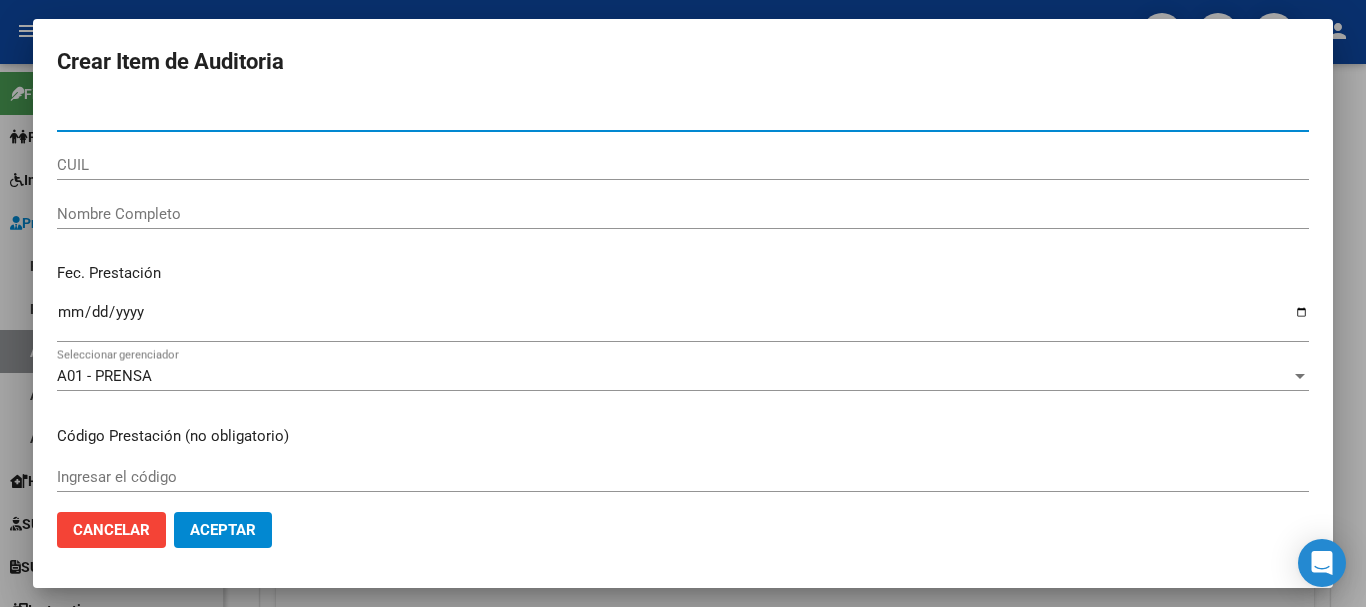 type on "3966572" 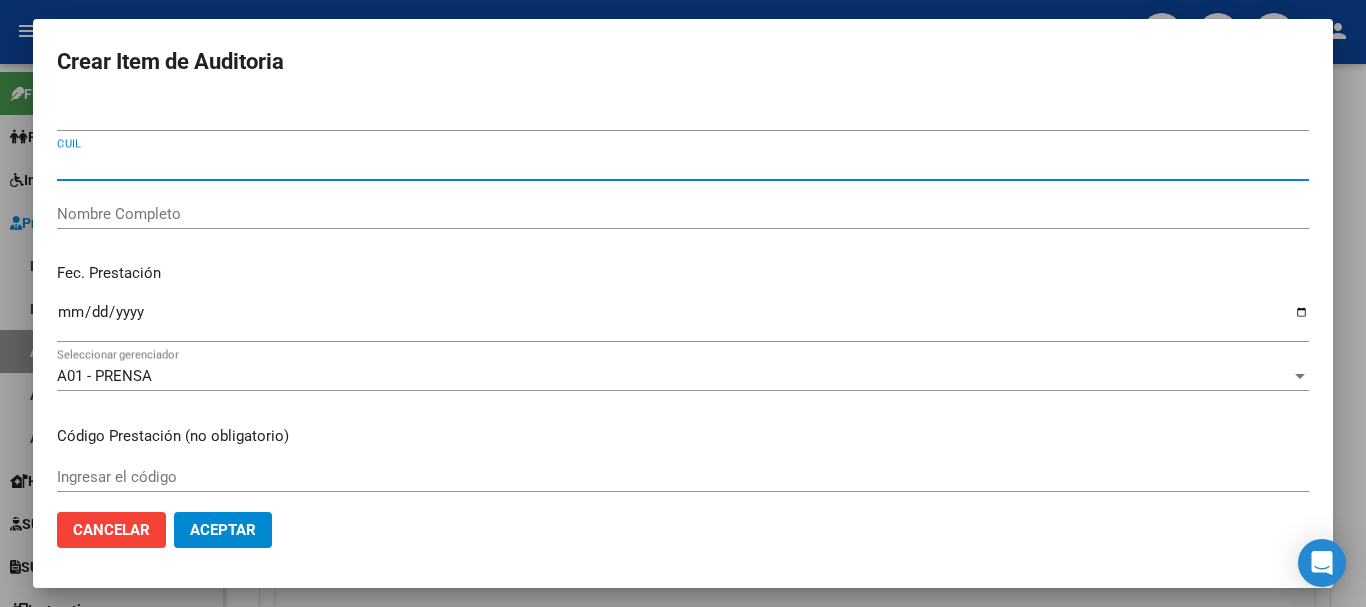 click on "CUIL" at bounding box center (683, 165) 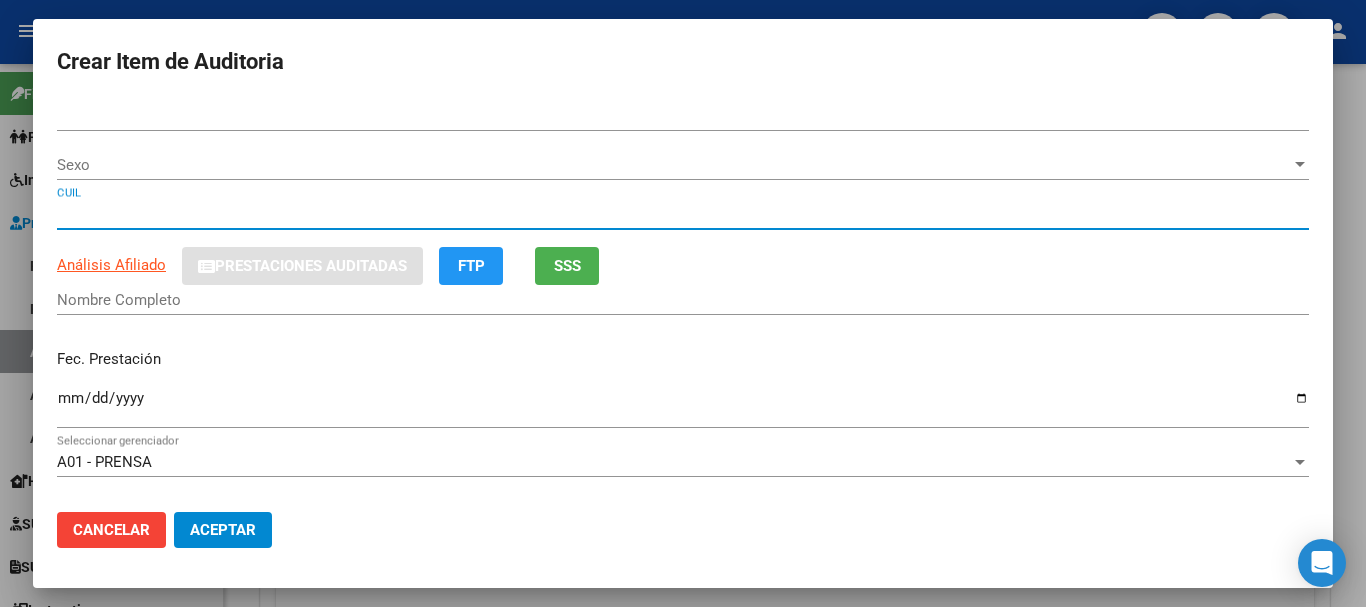 type on "03966572" 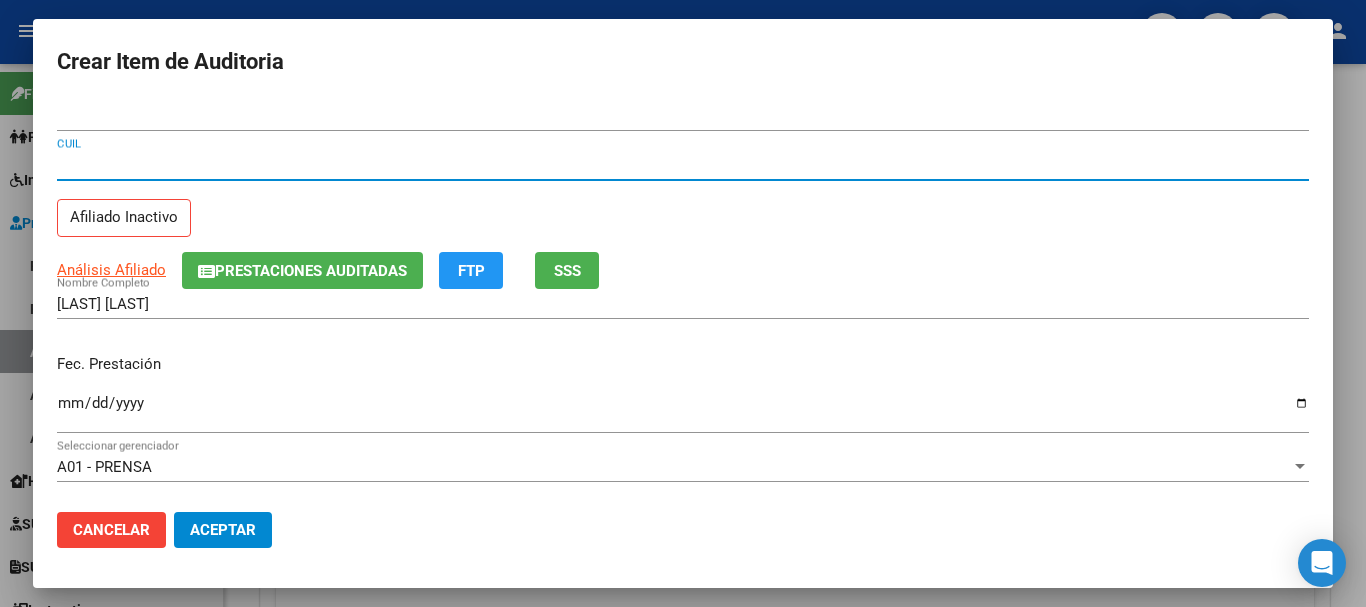type on "27039665722" 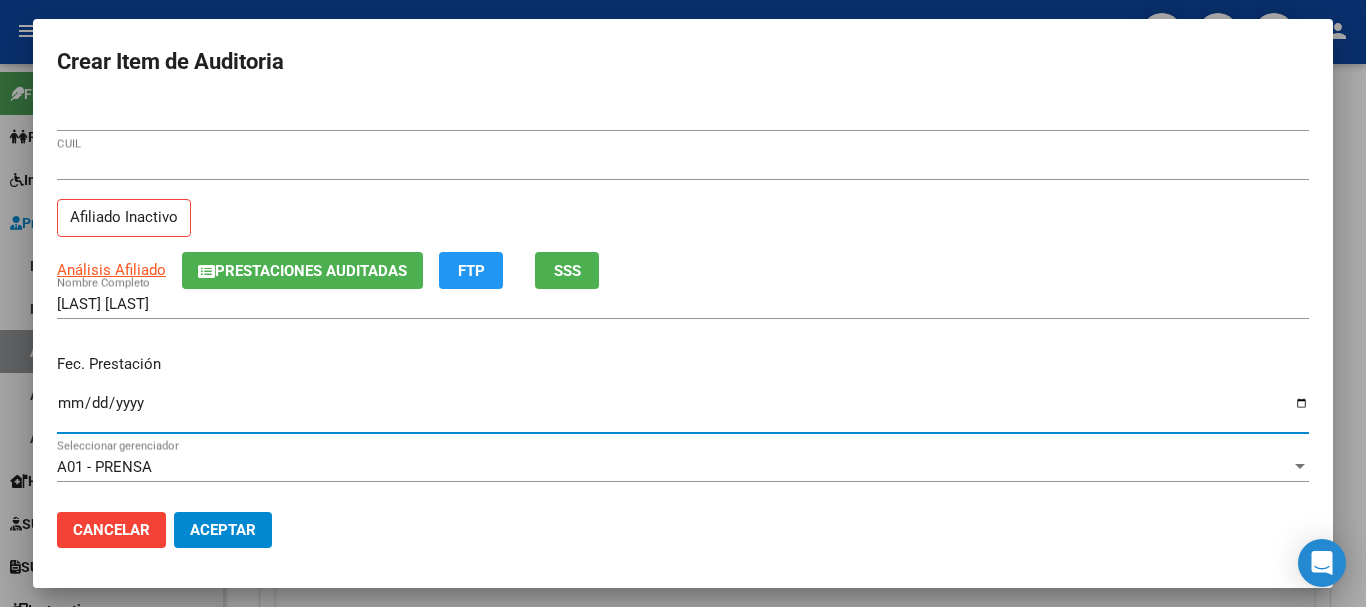 click on "Ingresar la fecha" at bounding box center [683, 411] 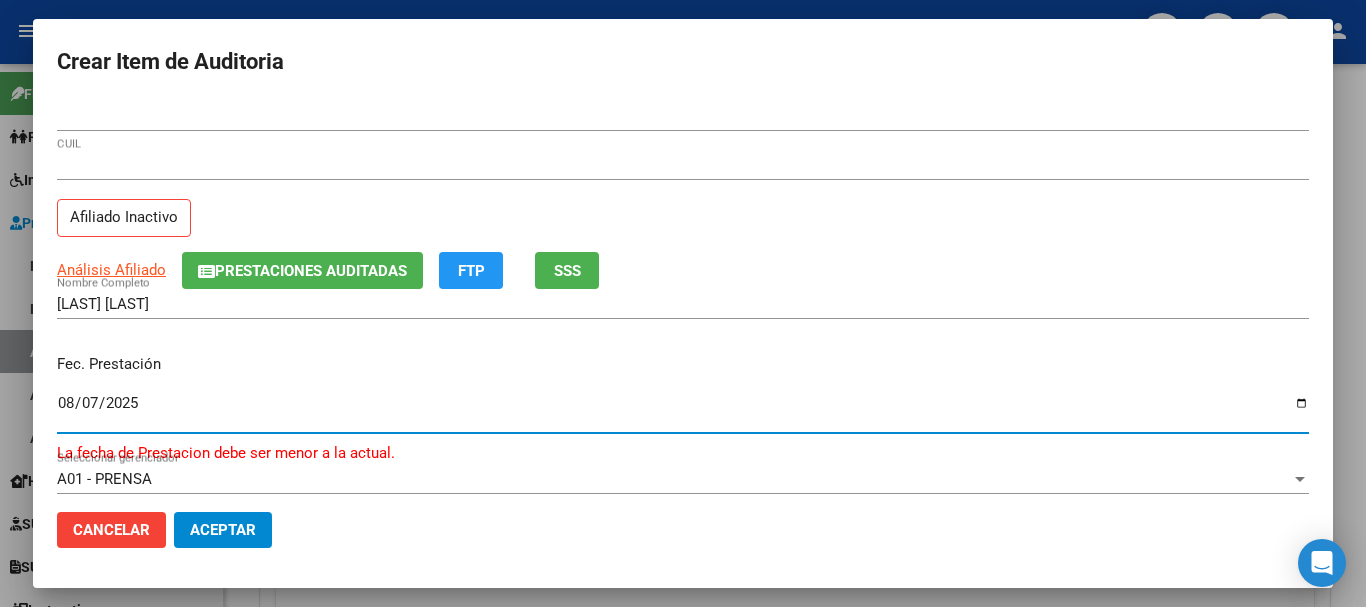 click on "2025-08-07" at bounding box center [683, 411] 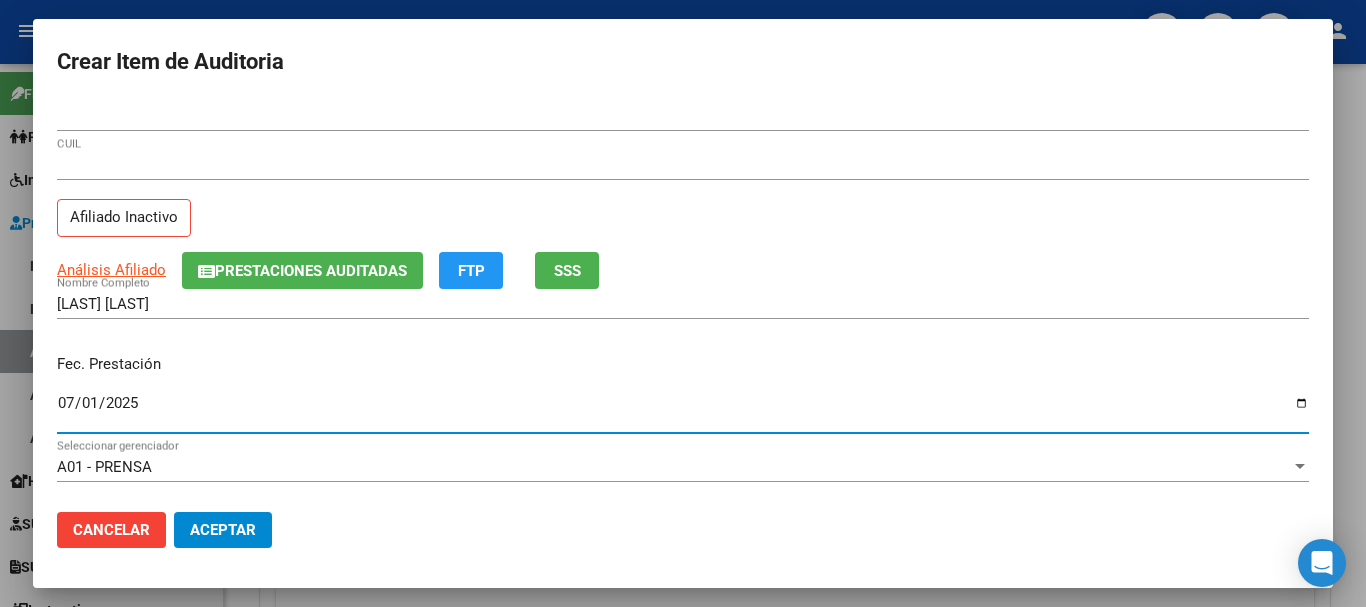 type on "2025-07-01" 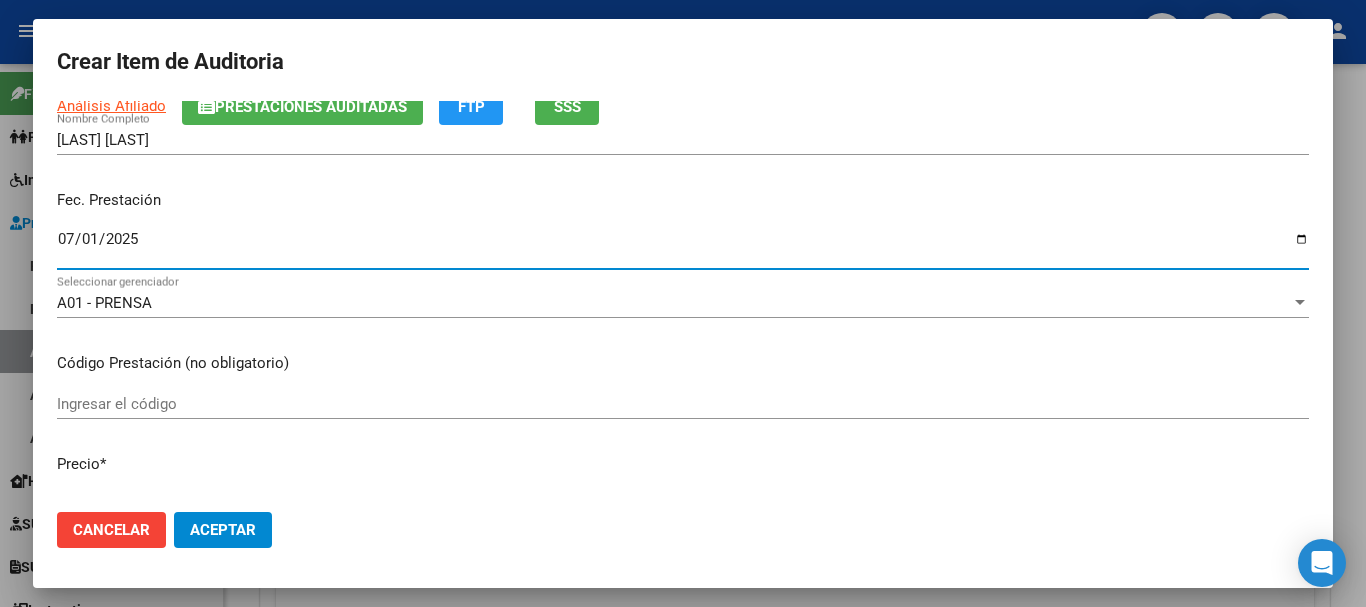 scroll, scrollTop: 200, scrollLeft: 0, axis: vertical 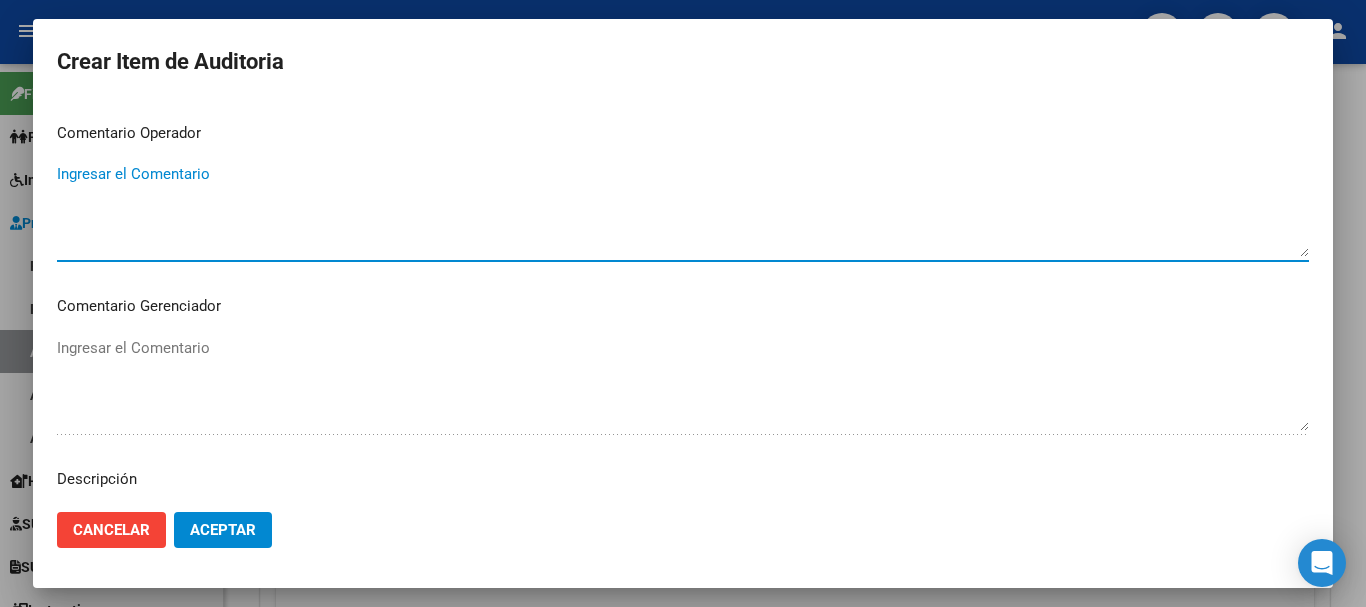 click on "Ingresar el Comentario" at bounding box center [683, 210] 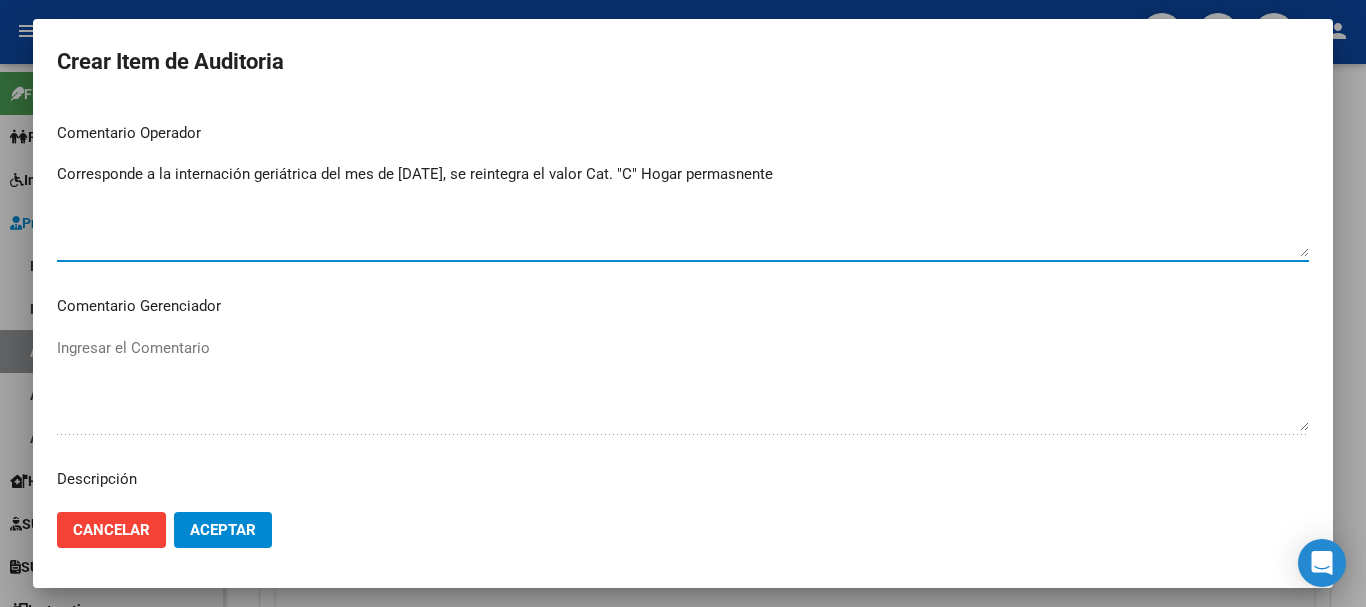 click on "Corresponde a la internación geriátrica del mes de julio 2025, se reintegra el valor Cat. "C" Hogar permasnente" at bounding box center [683, 210] 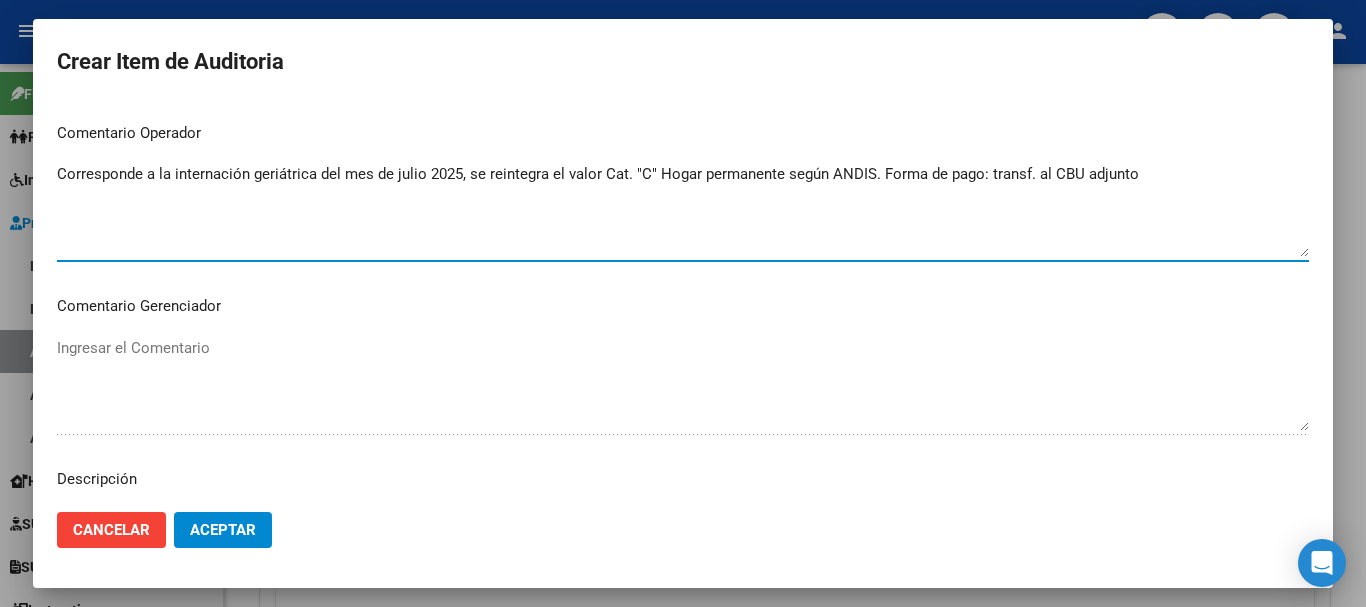 click on "Corresponde a la internación geriátrica del mes de julio 2025, se reintegra el valor Cat. "C" Hogar permanente según ANDIS. Forma de pago: transf. al CBU adjunto" at bounding box center [683, 210] 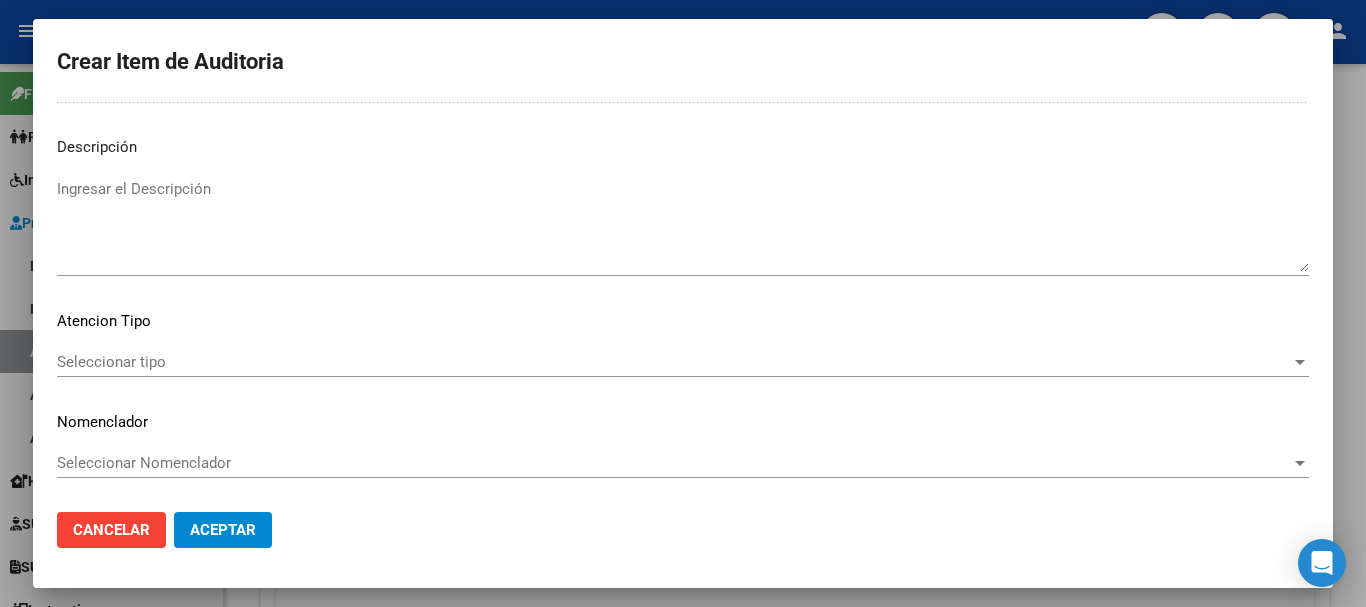 scroll, scrollTop: 1233, scrollLeft: 0, axis: vertical 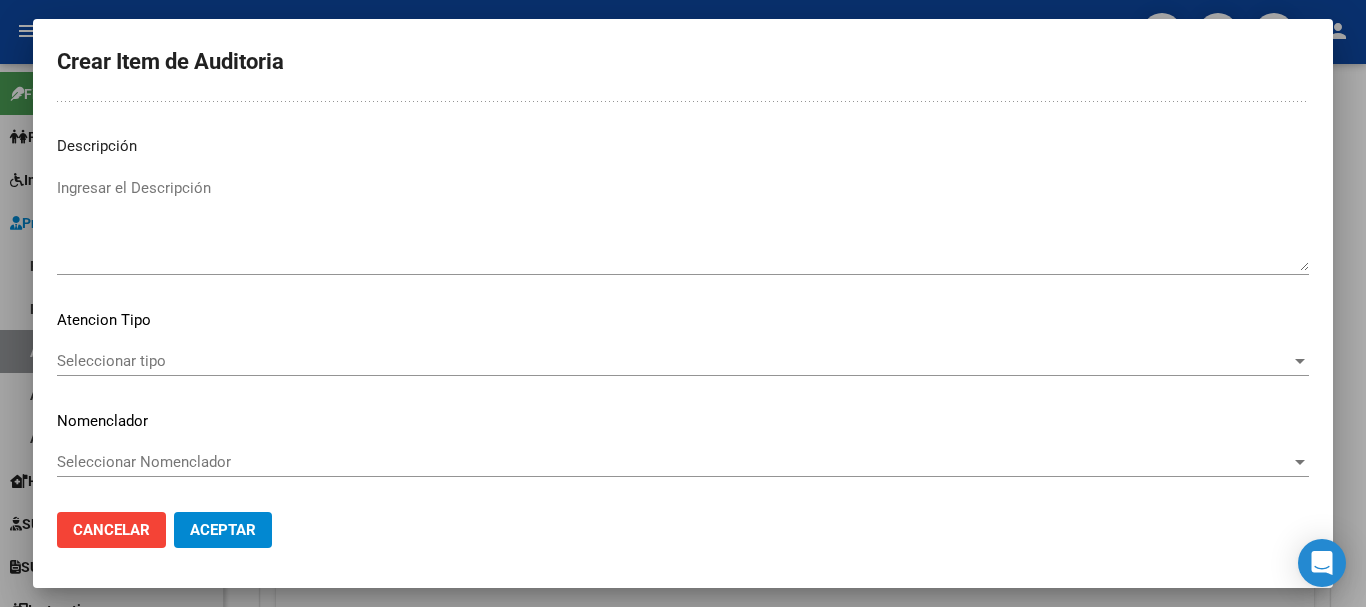 type on "Corresponde a la internación geriátrica del mes de julio 2025, se reintegra el valor Cat. "C" Hogar permanente según ANDIS. Forma de pago: transf. al CBU adjunto a nombre de Pablo Blanco." 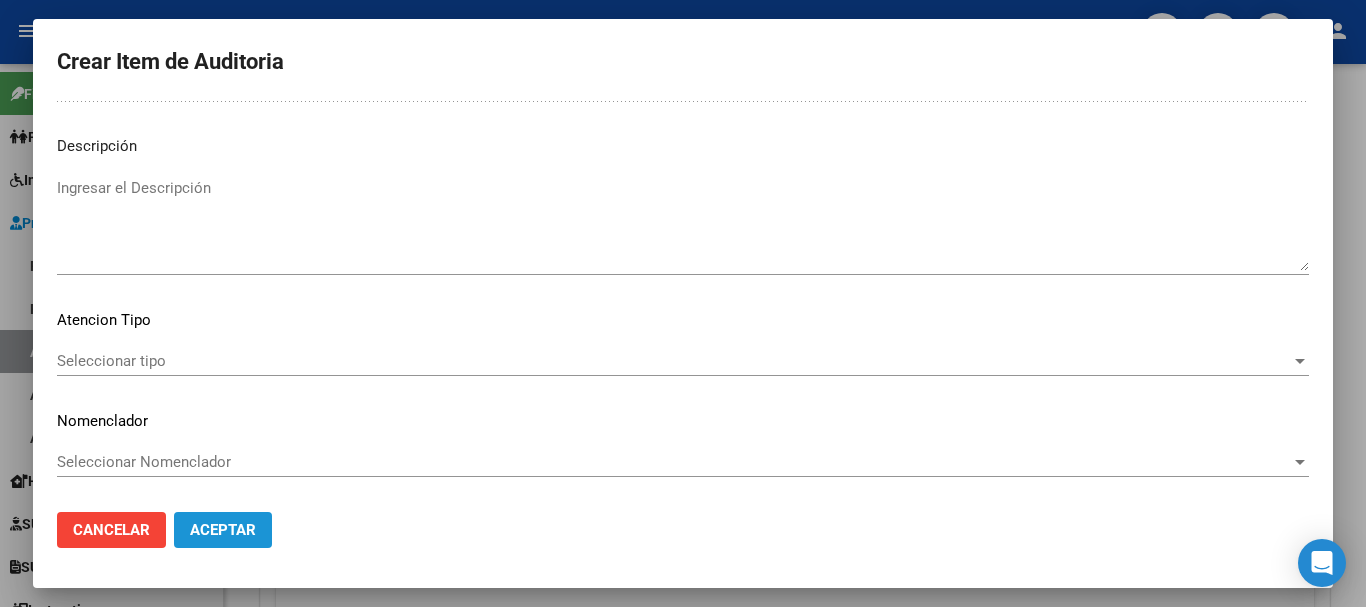 click on "Aceptar" 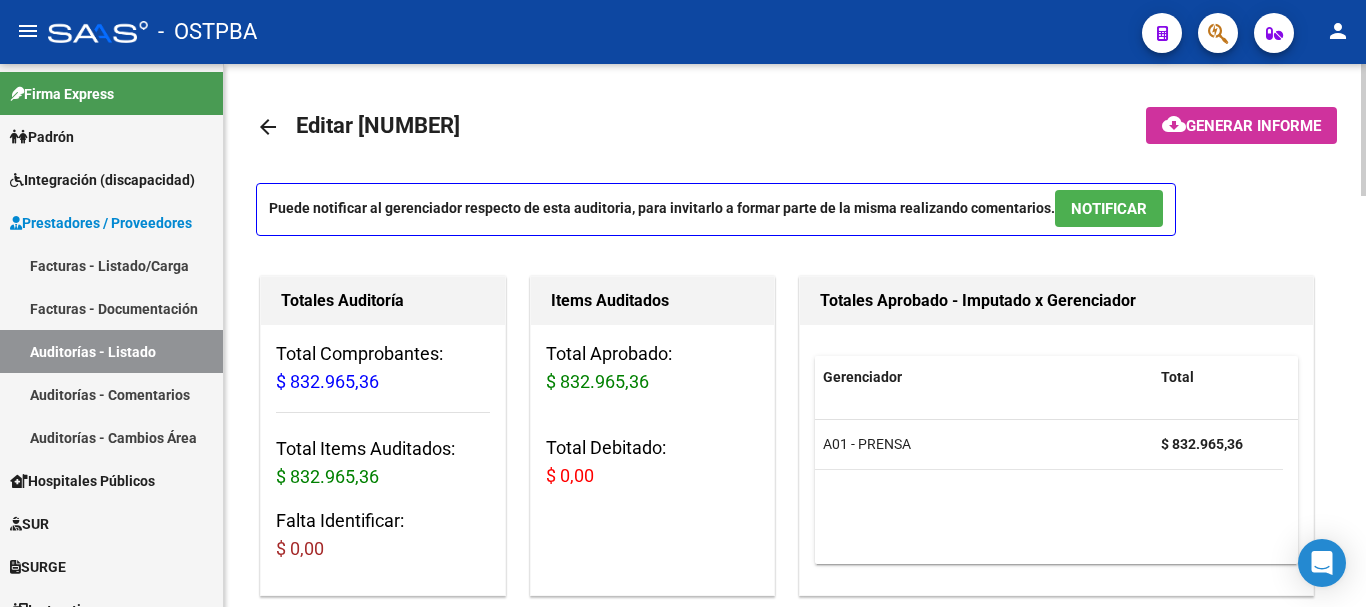 scroll, scrollTop: 0, scrollLeft: 0, axis: both 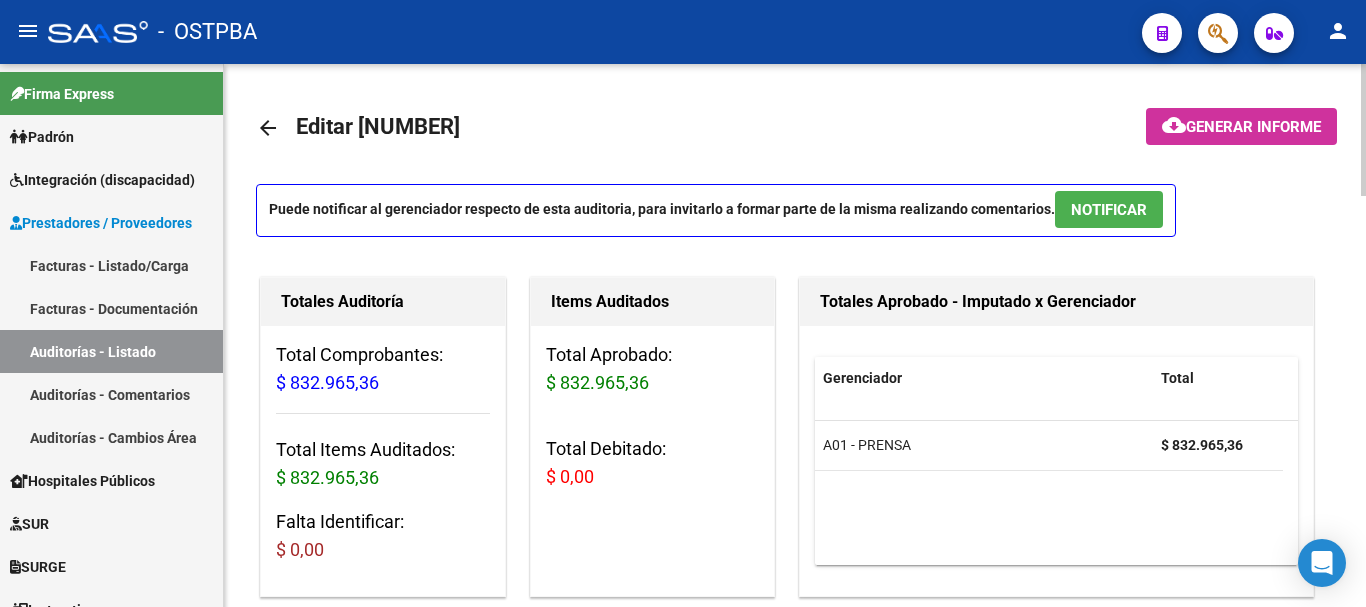 click on "Generar informe" 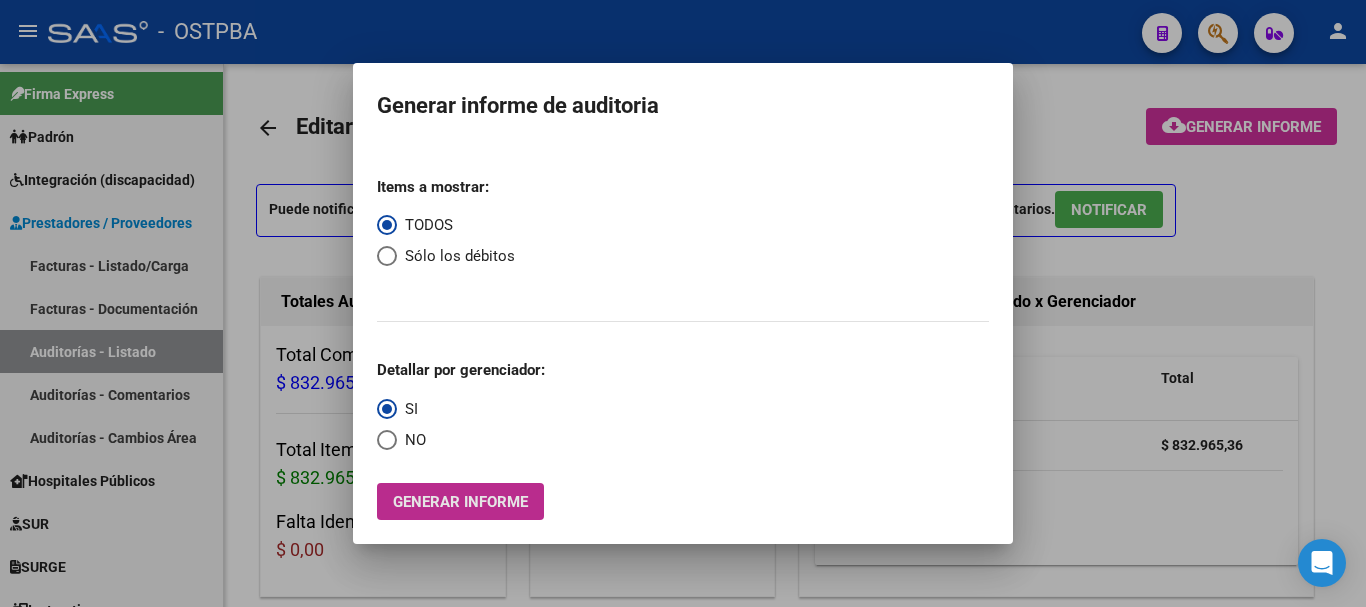 click on "Generar informe" at bounding box center (460, 502) 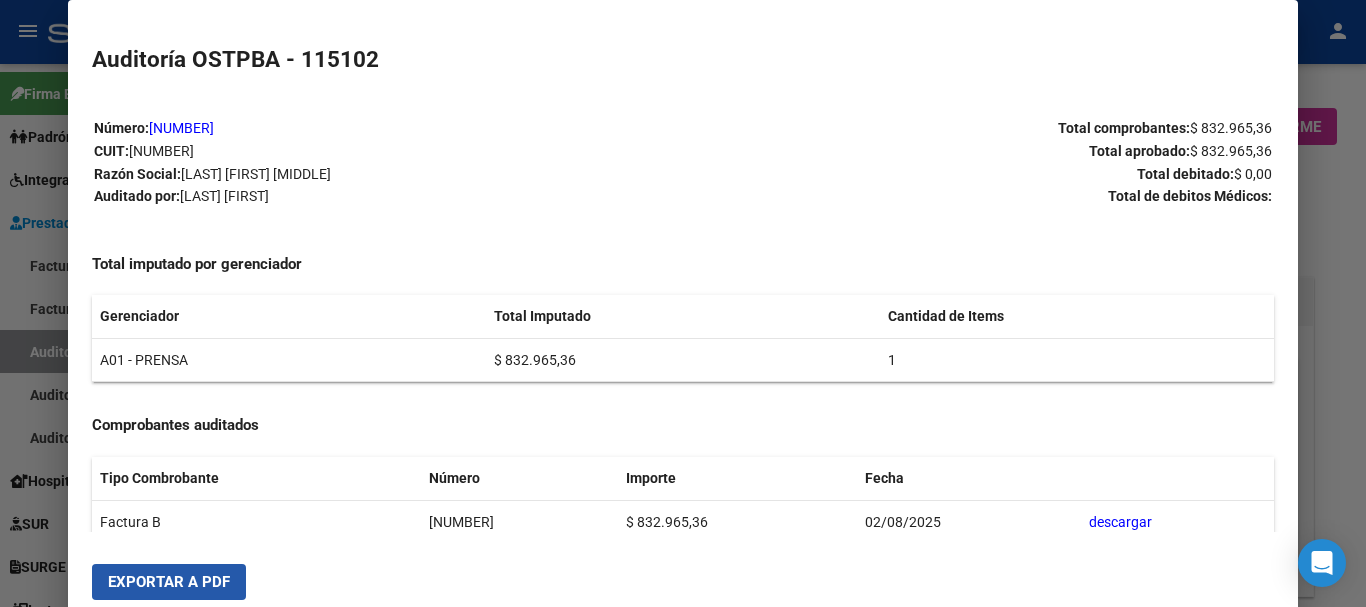 click on "Exportar a PDF" at bounding box center (169, 582) 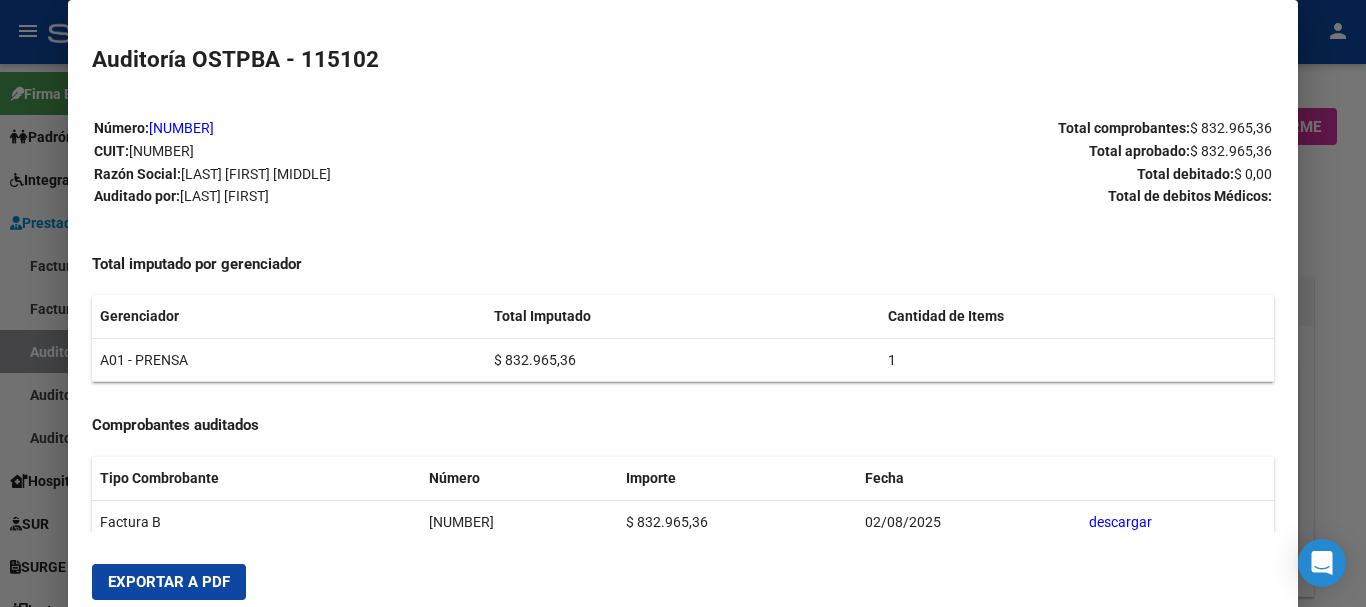 click at bounding box center [683, 303] 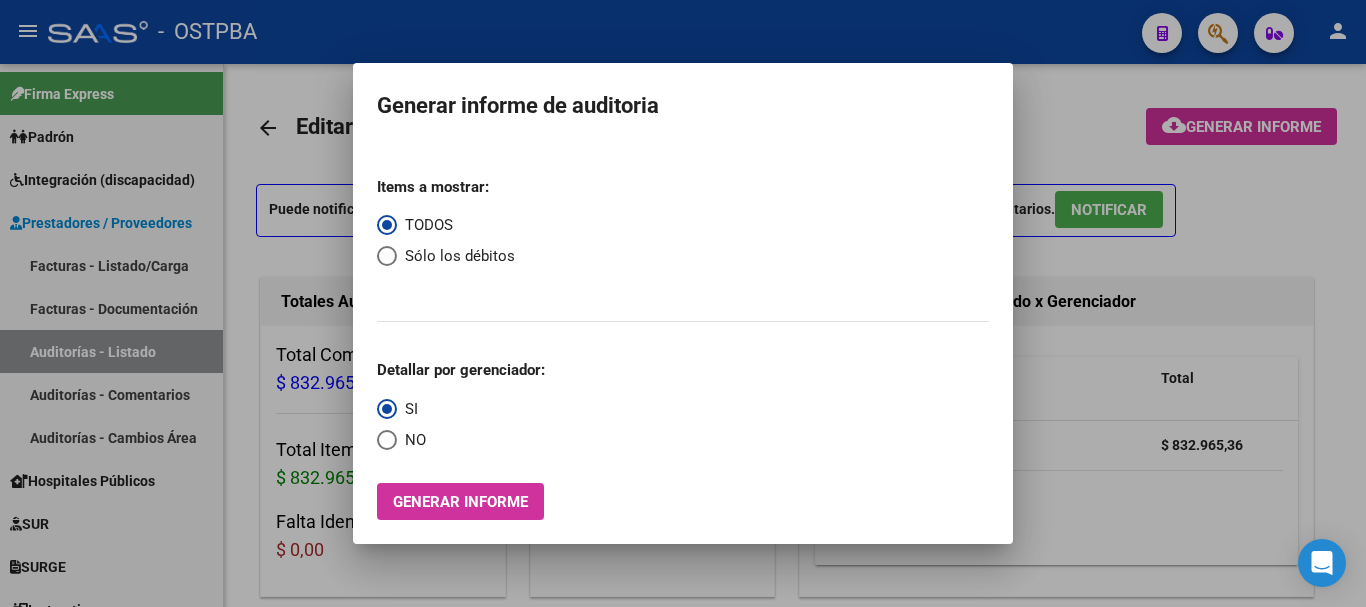click at bounding box center (683, 303) 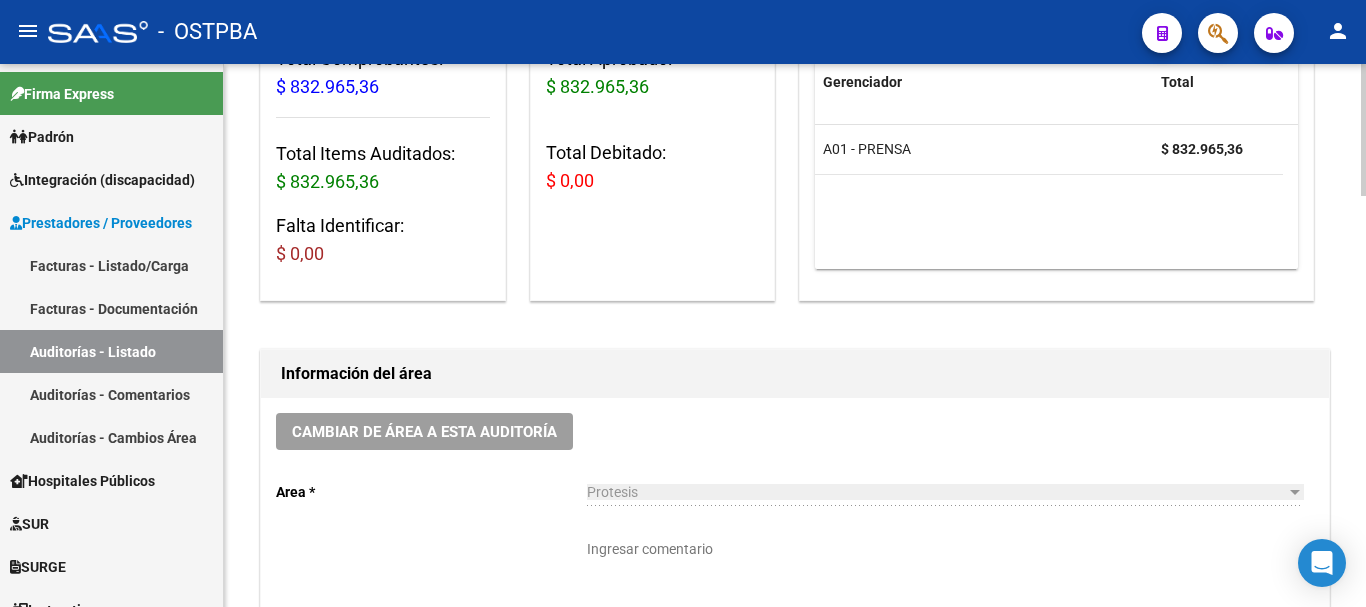 scroll, scrollTop: 300, scrollLeft: 0, axis: vertical 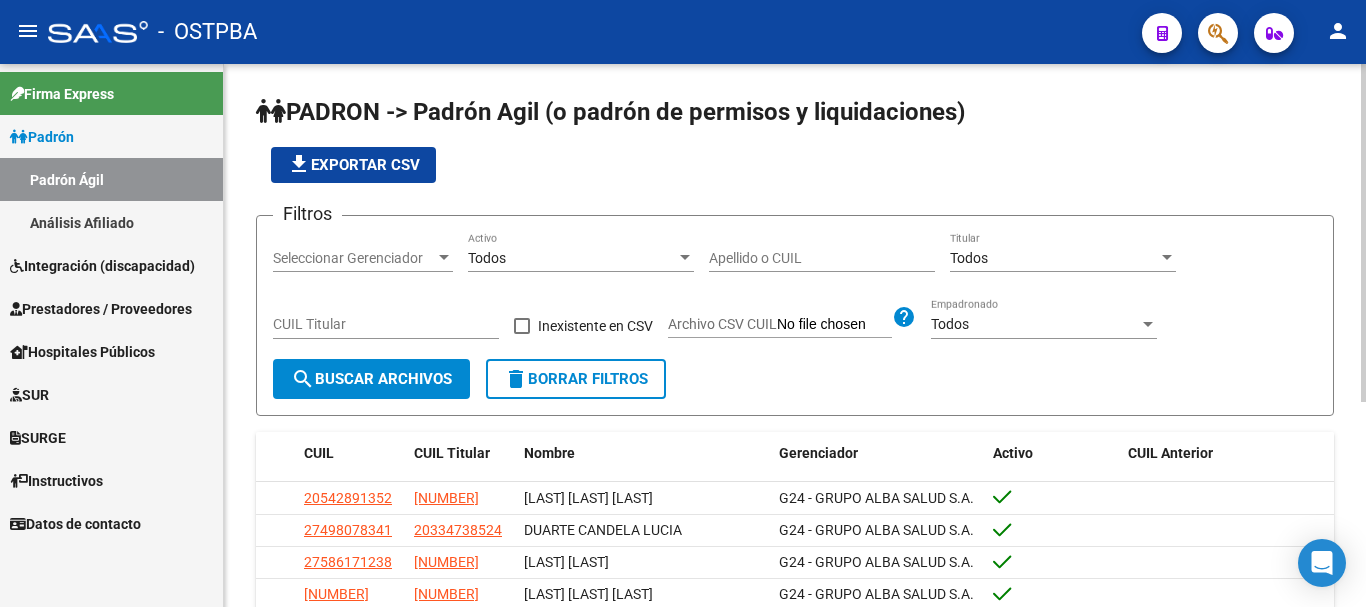 click at bounding box center [444, 257] 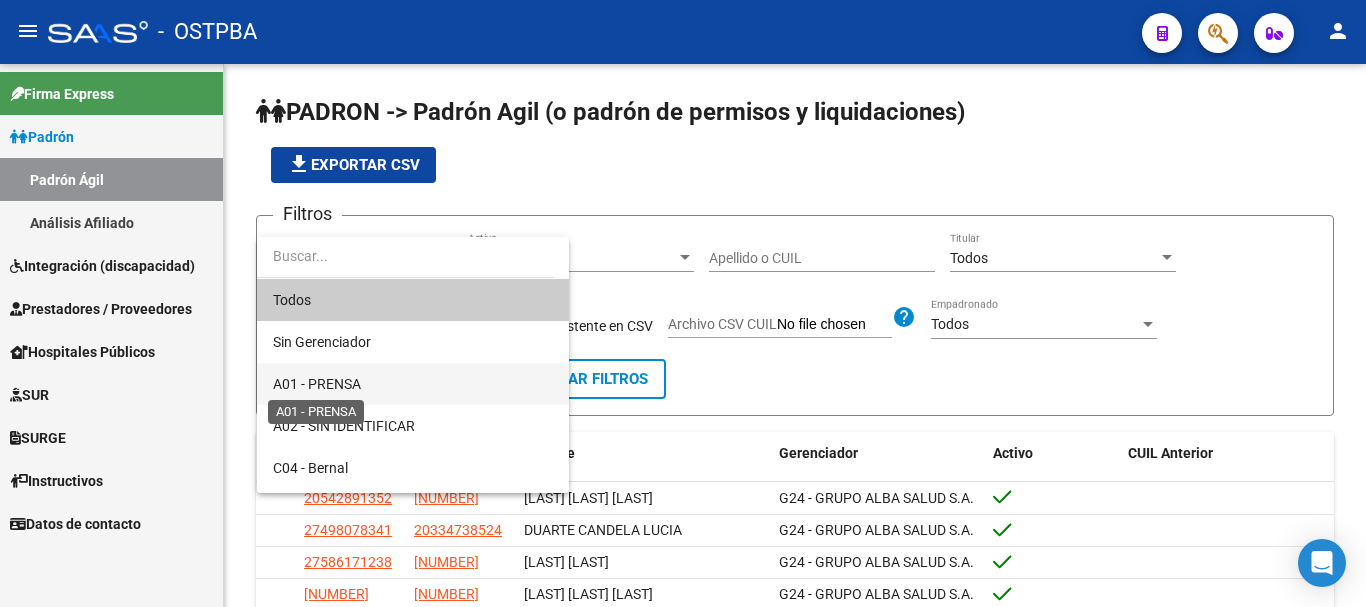 click on "A01 - PRENSA" at bounding box center (317, 384) 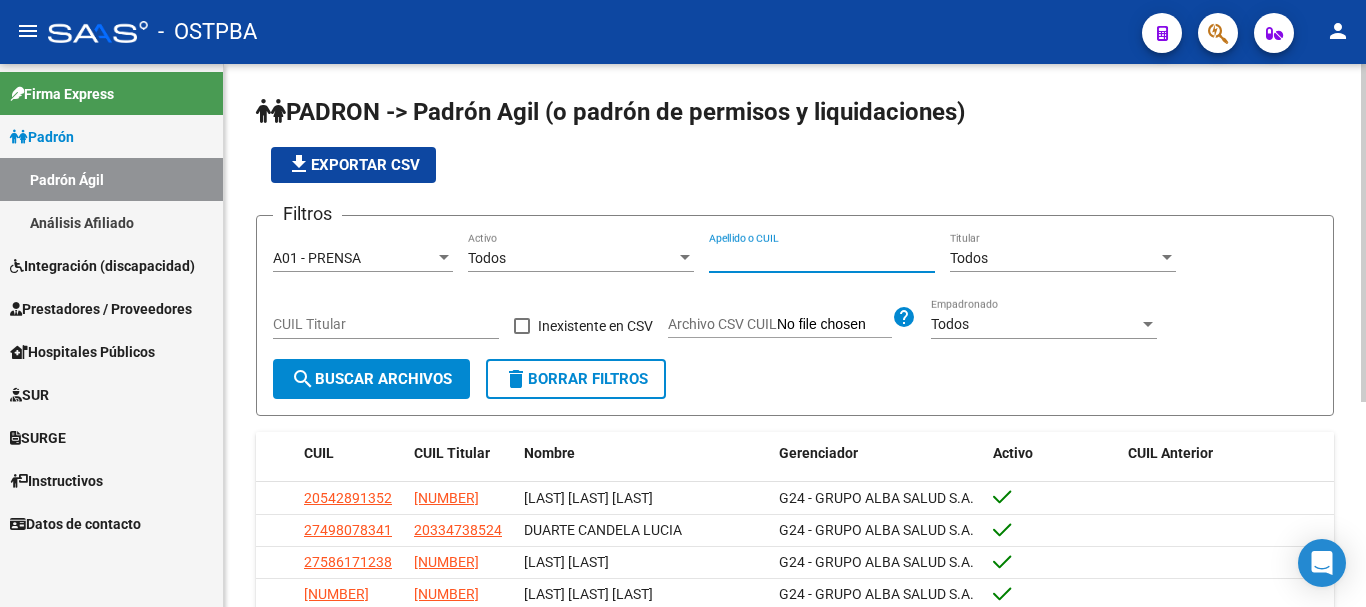 click on "Apellido o CUIL" at bounding box center [822, 258] 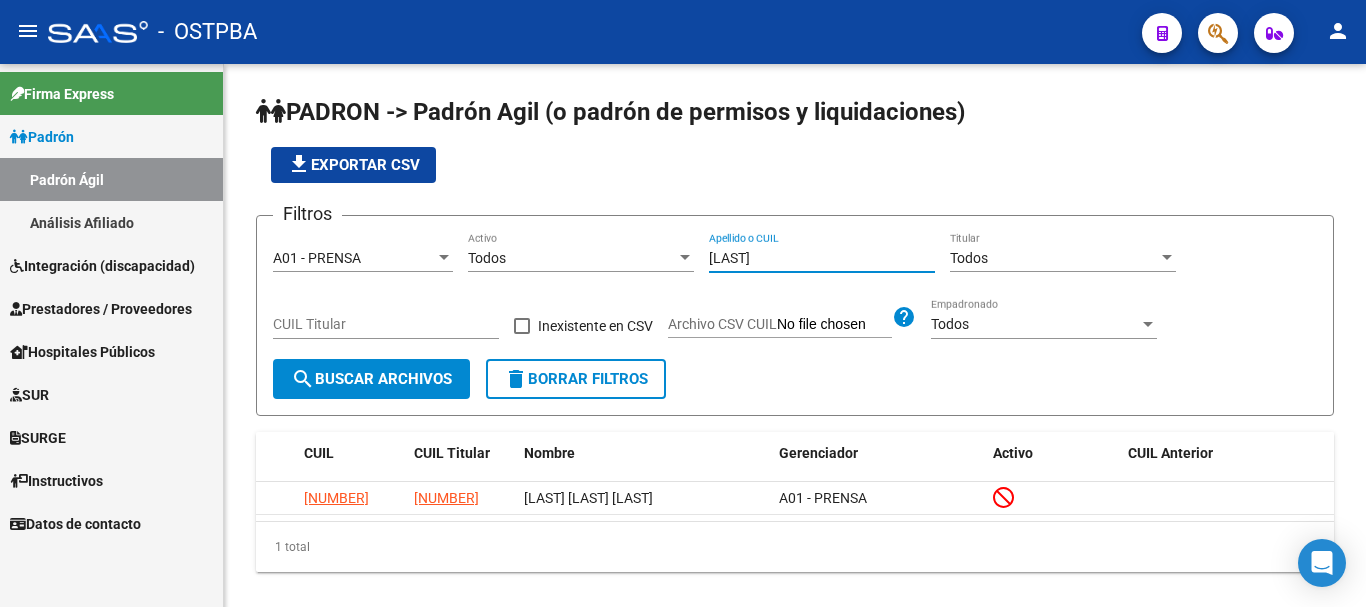 type on "becherucci" 